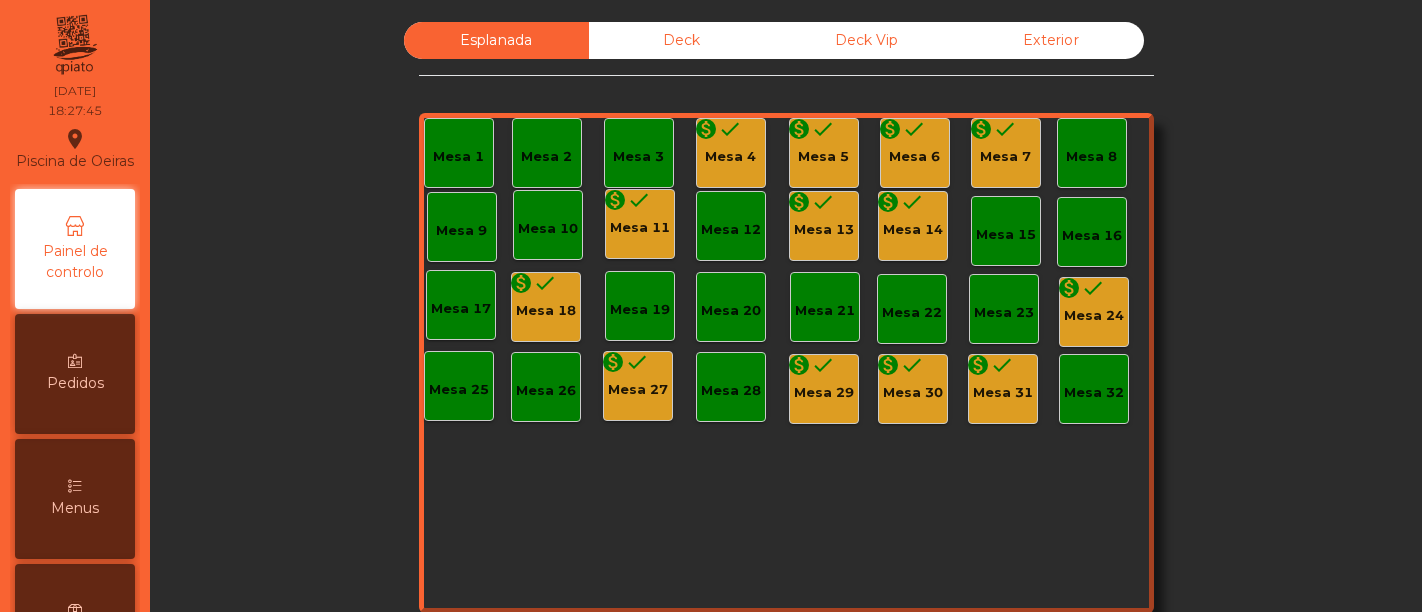 scroll, scrollTop: 0, scrollLeft: 0, axis: both 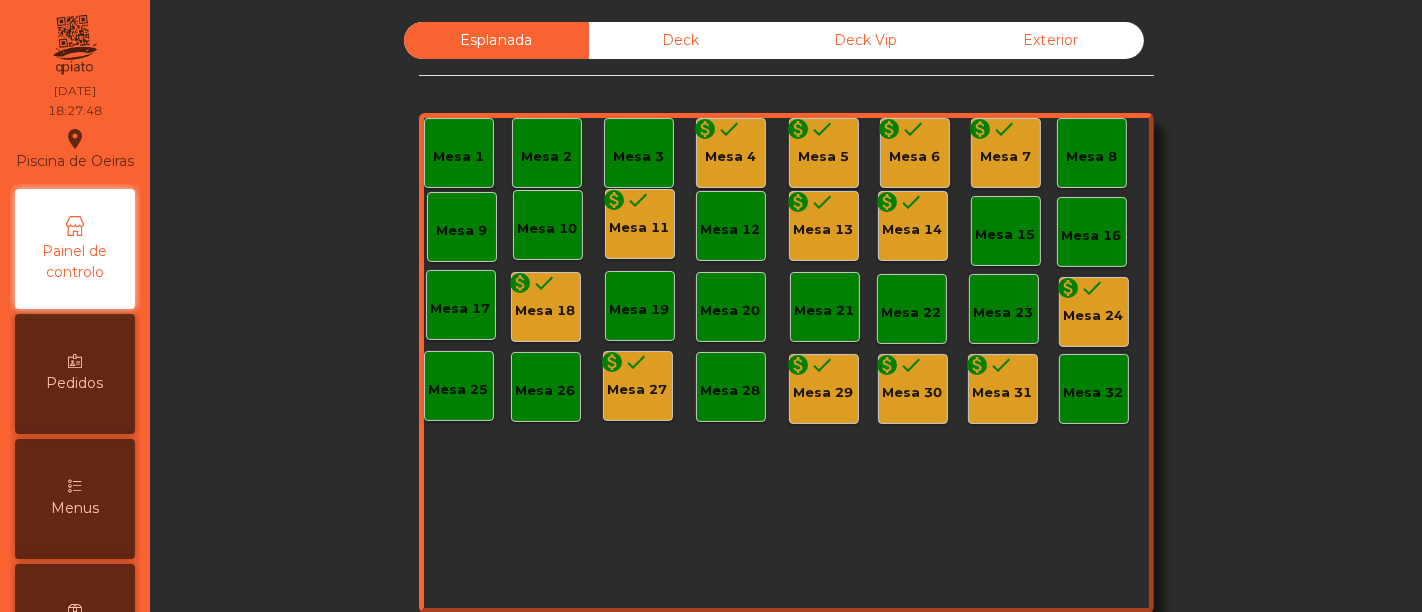 click on "Mesa 31" at bounding box center (730, 157) 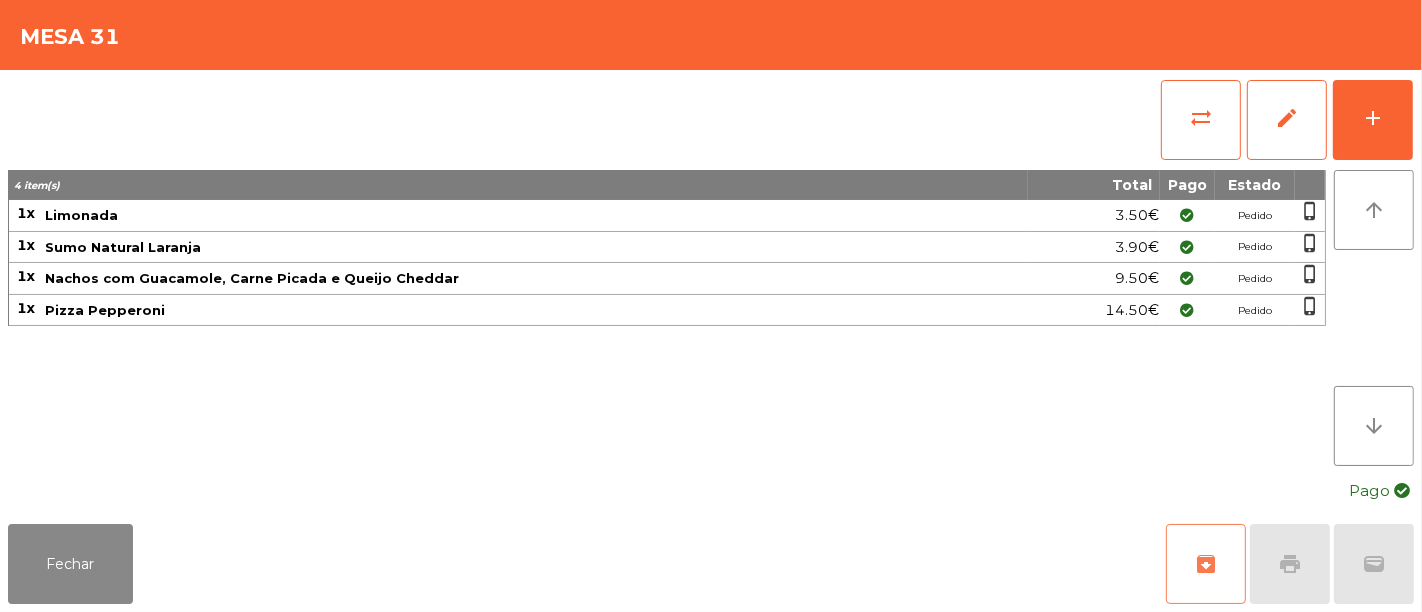 click on "archive" at bounding box center [1206, 564] 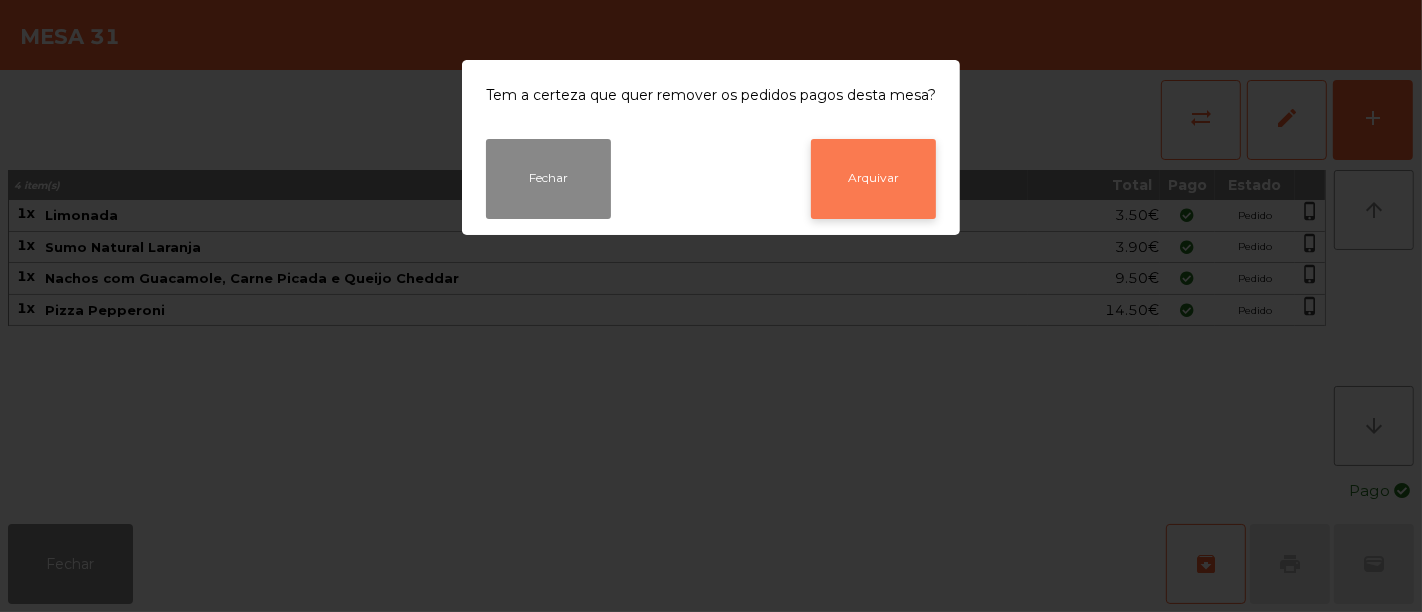 click on "Arquivar" at bounding box center [873, 179] 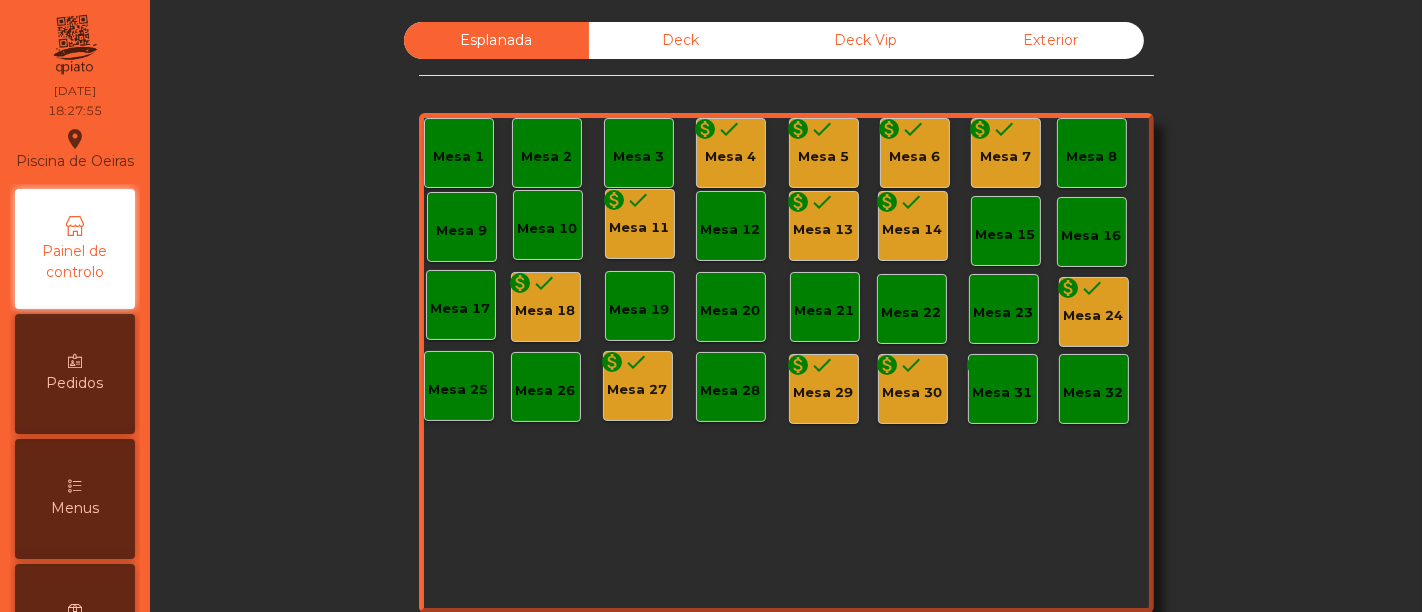 click on "Mesa 31" at bounding box center [458, 157] 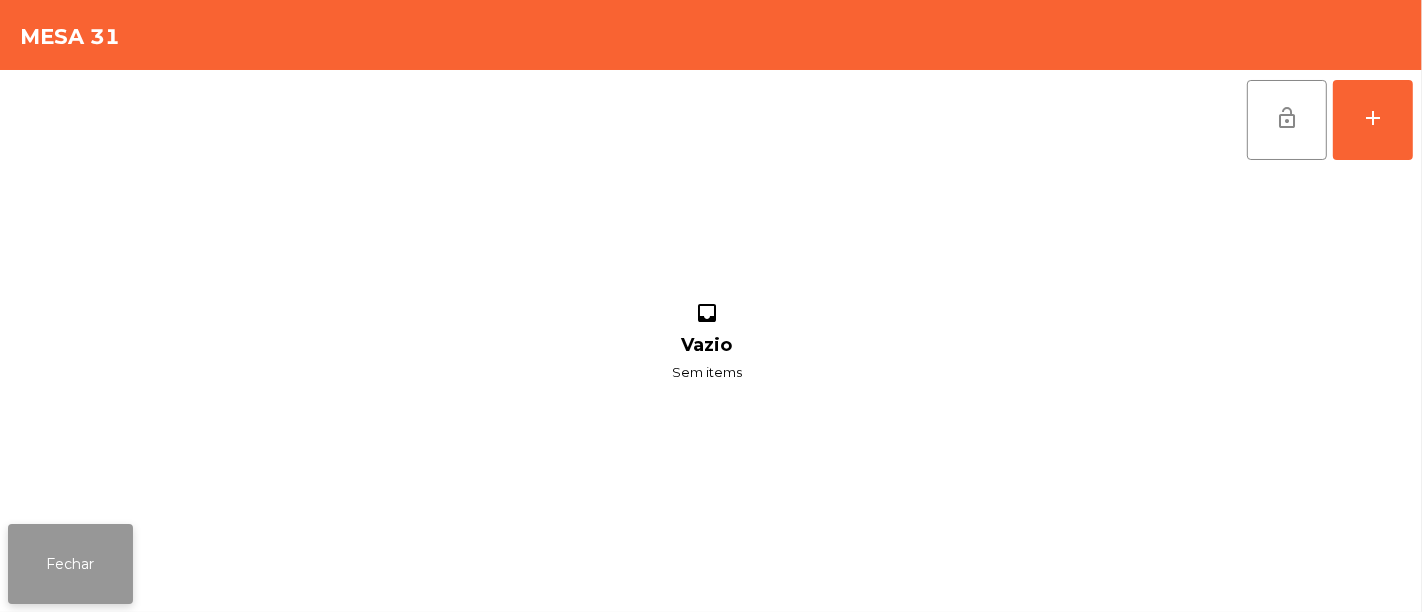click on "Fechar" at bounding box center [70, 564] 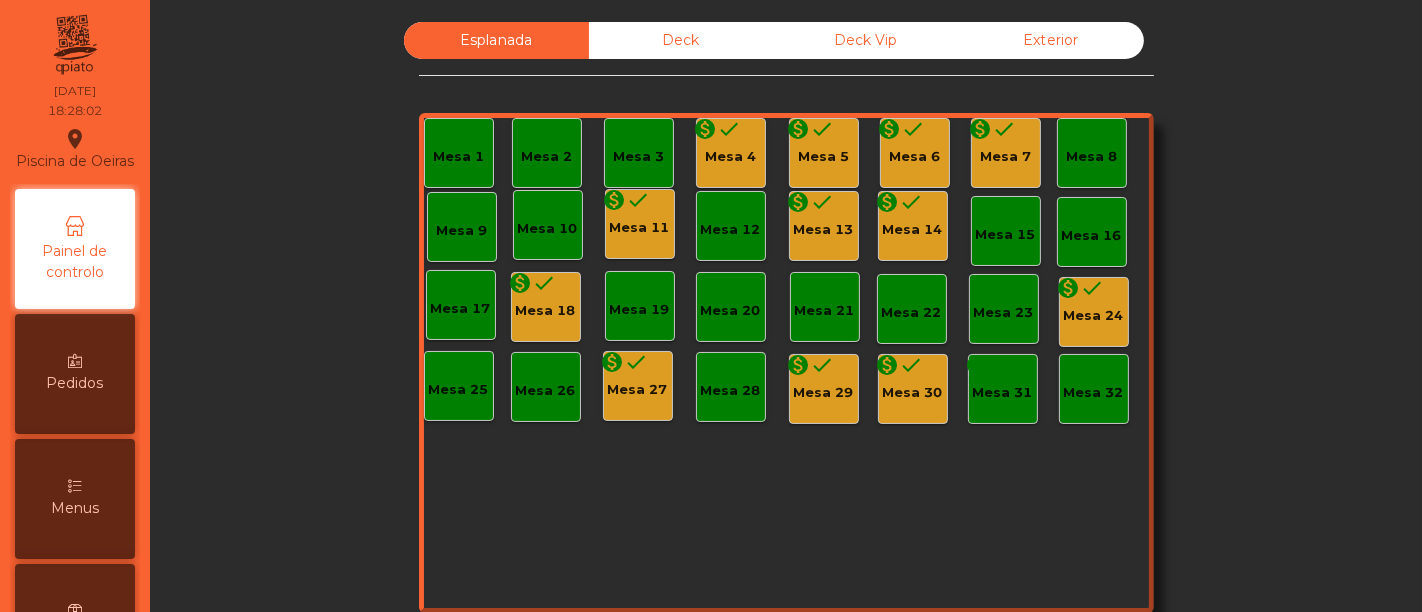 click on "Mesa 30" at bounding box center [730, 157] 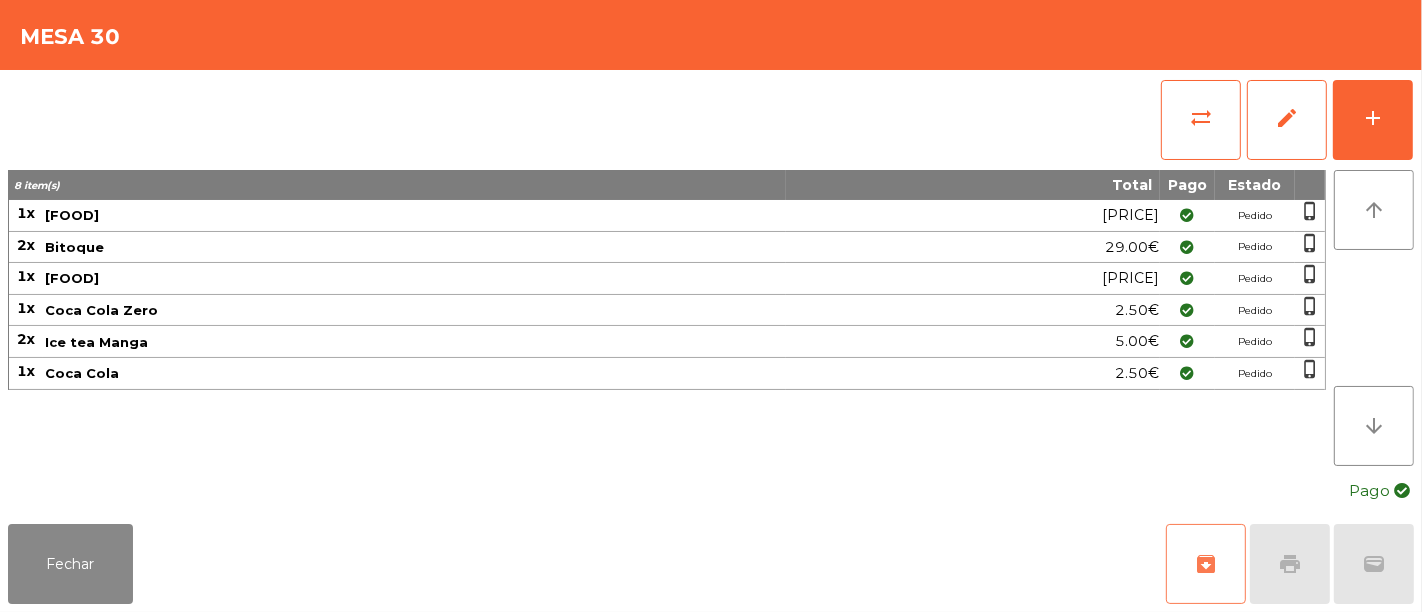 click on "archive" at bounding box center (1206, 564) 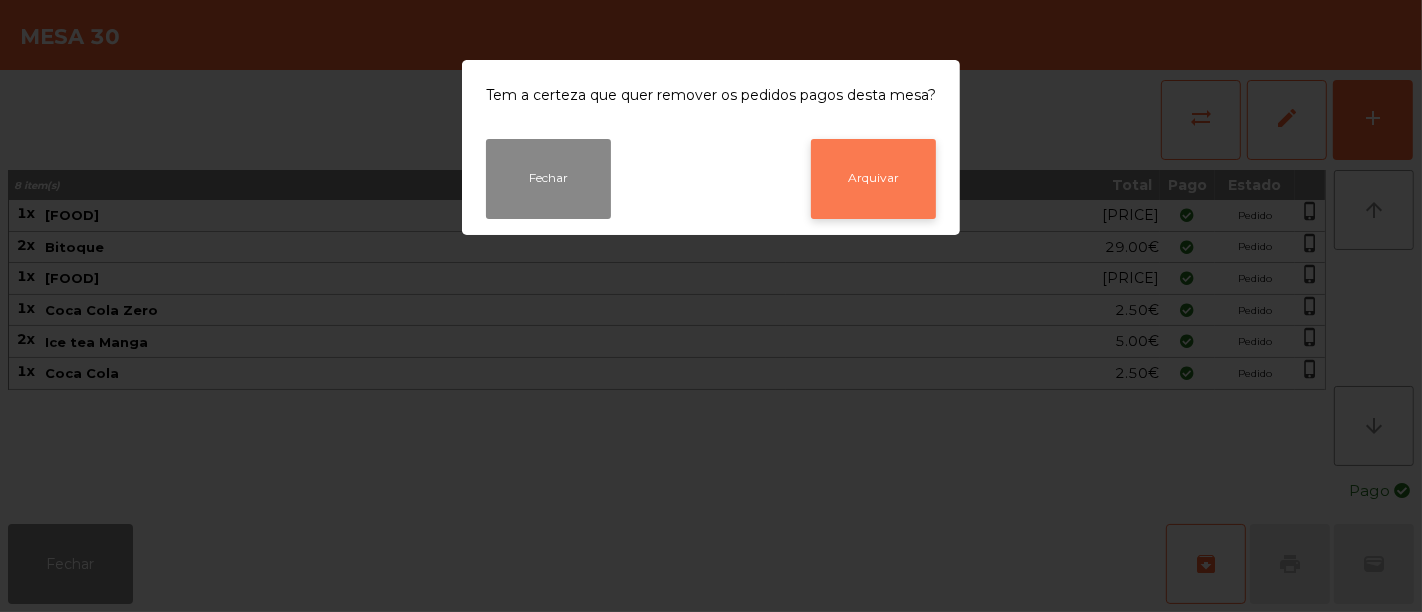 click on "Arquivar" at bounding box center (873, 179) 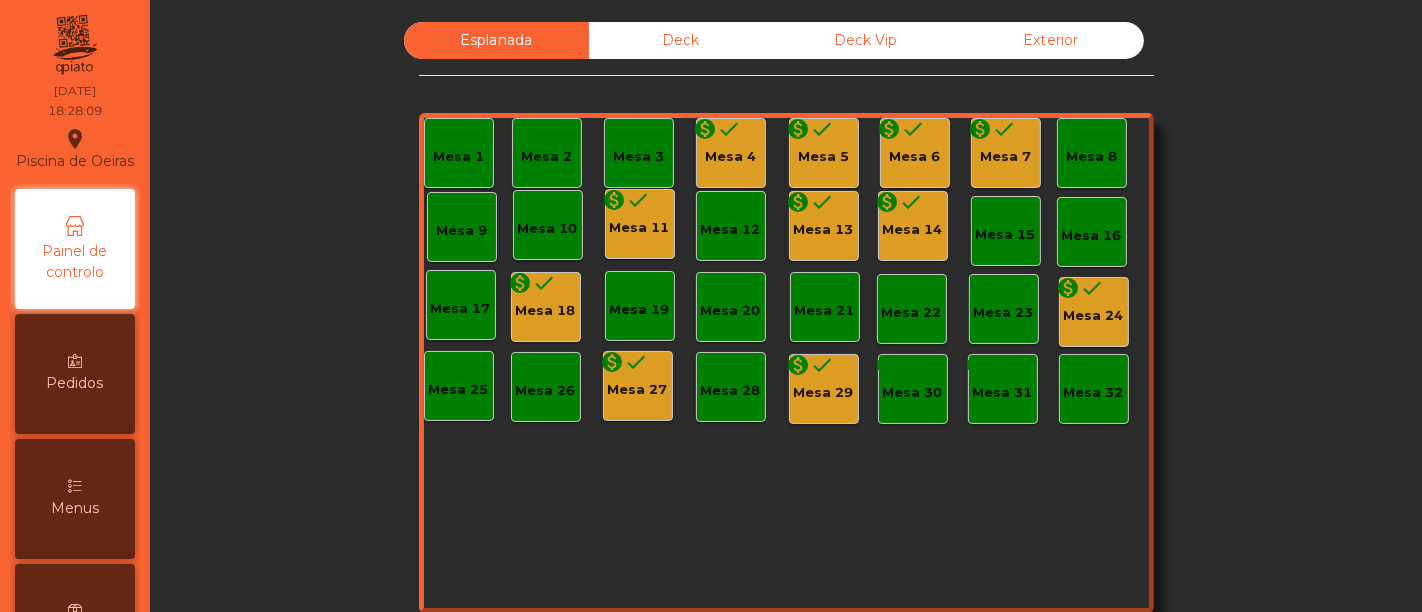 click on "Mesa 29" at bounding box center [730, 157] 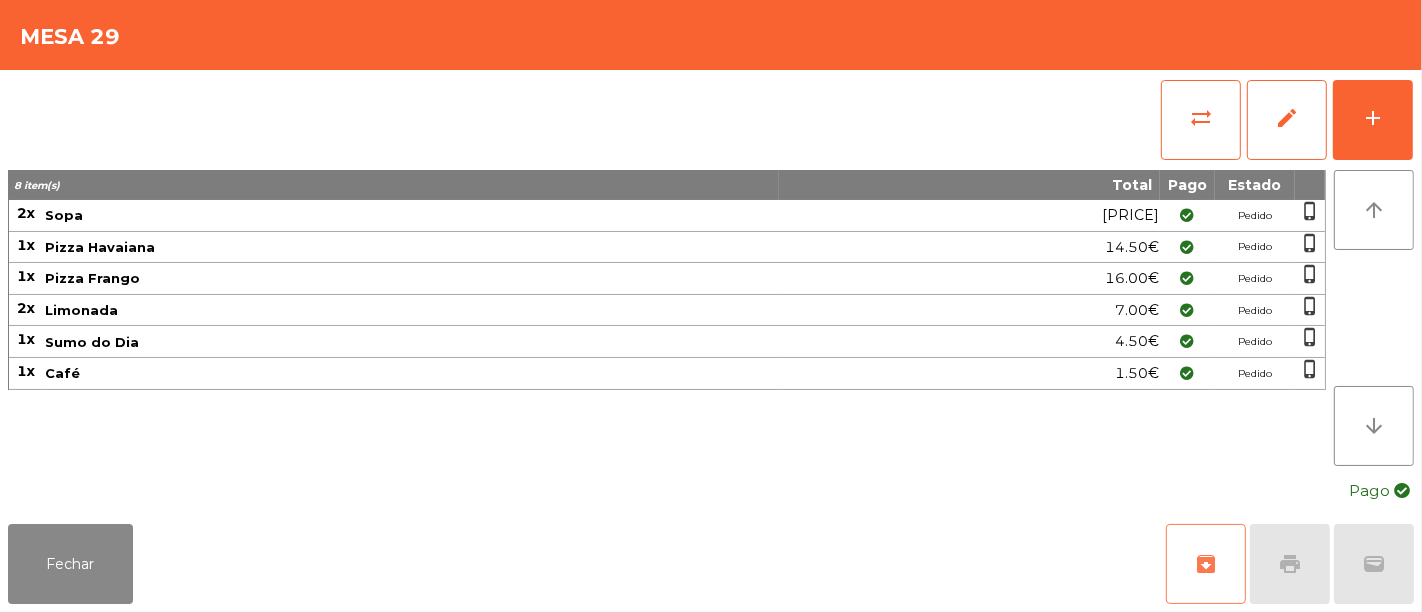 click on "archive" at bounding box center (1206, 564) 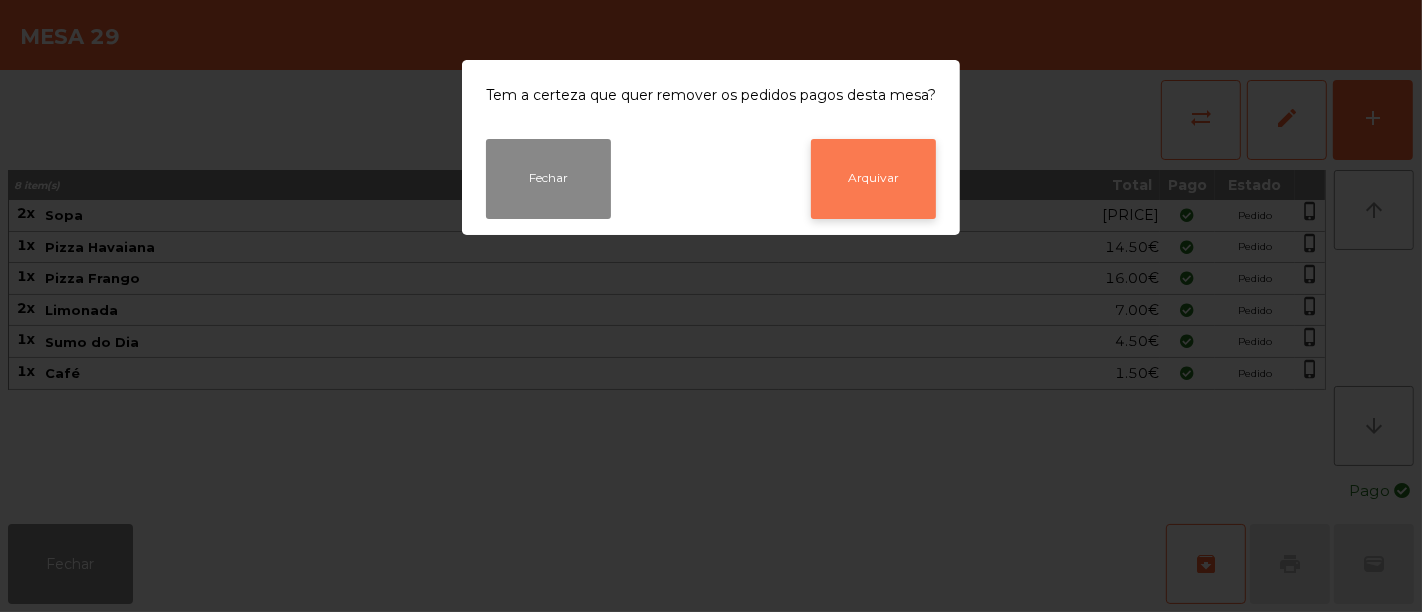click on "Arquivar" at bounding box center (873, 179) 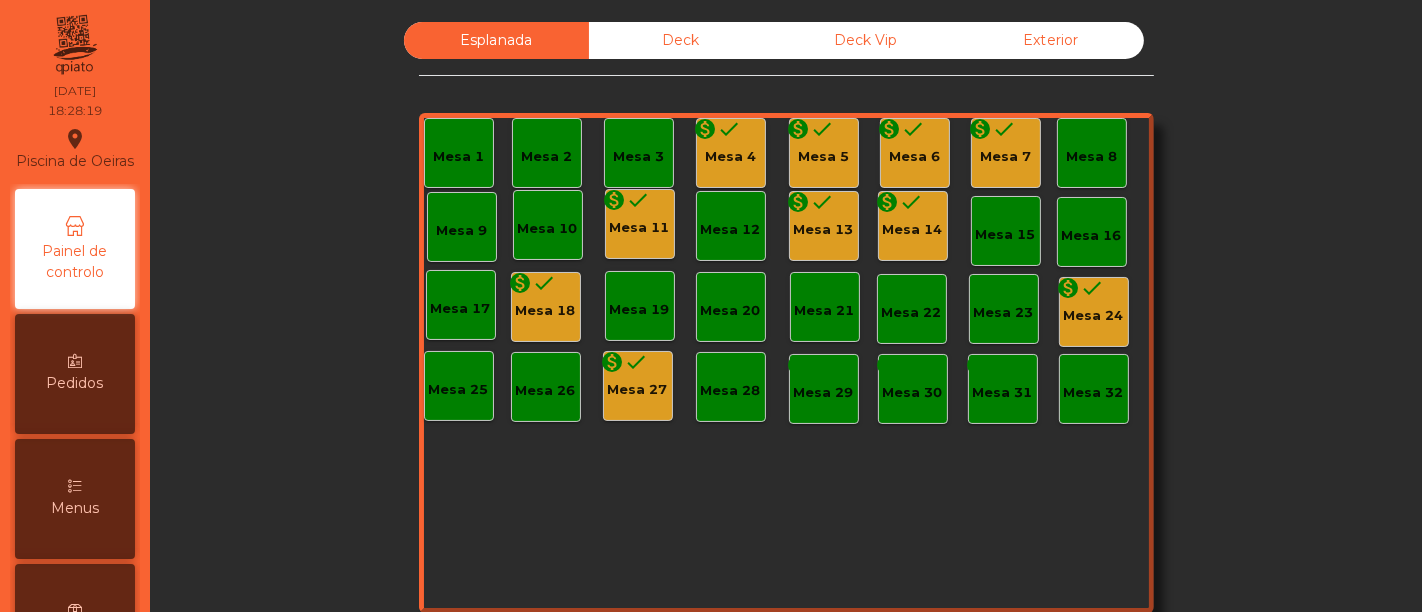 click on "Mesa 27" at bounding box center (730, 157) 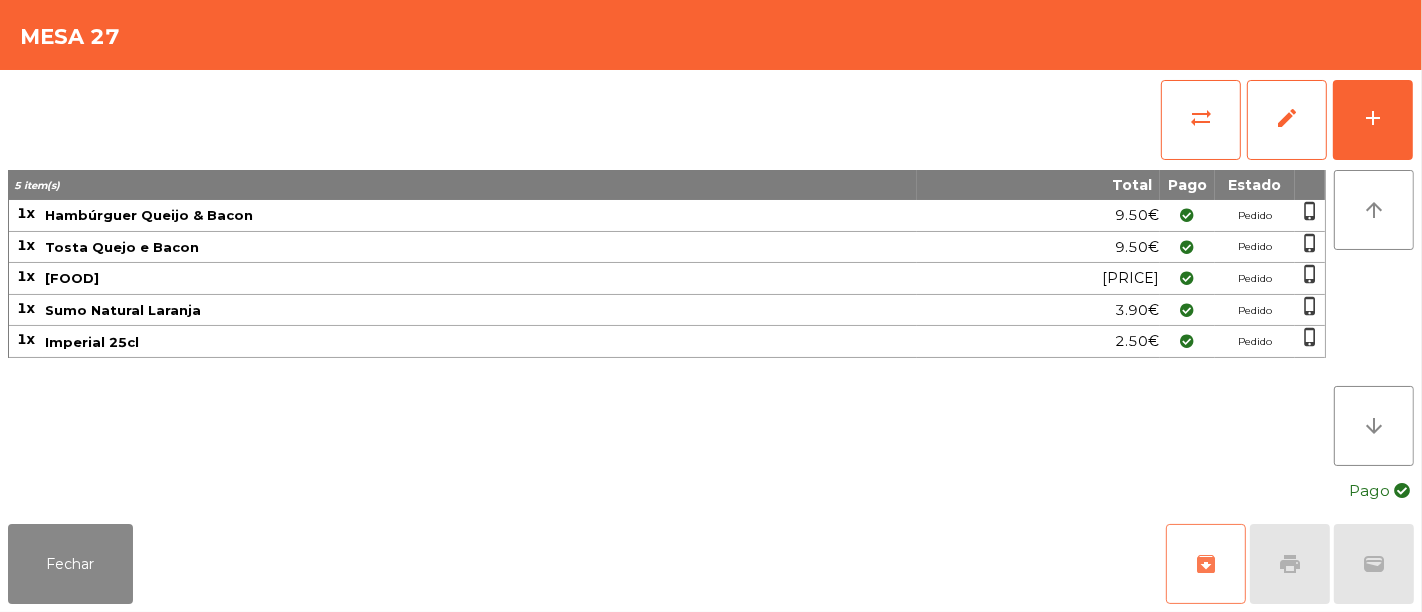click on "archive" at bounding box center [1206, 564] 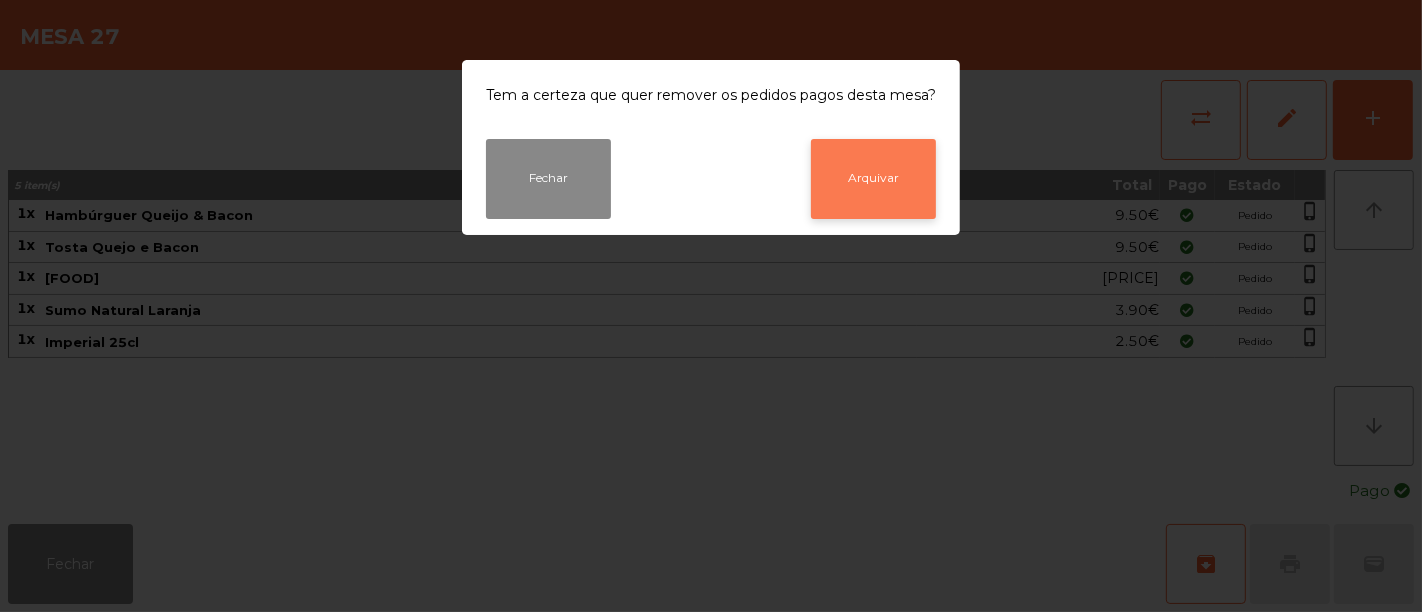 click on "Arquivar" at bounding box center (873, 179) 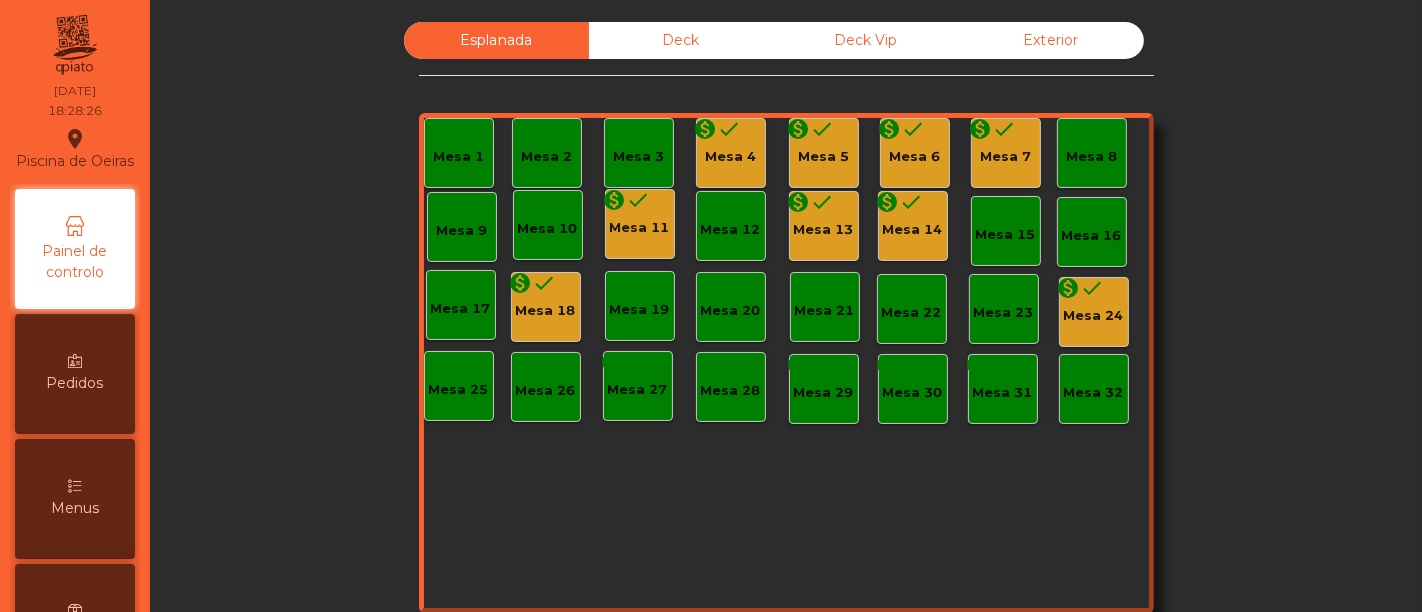 click on "Mesa 24" at bounding box center (730, 157) 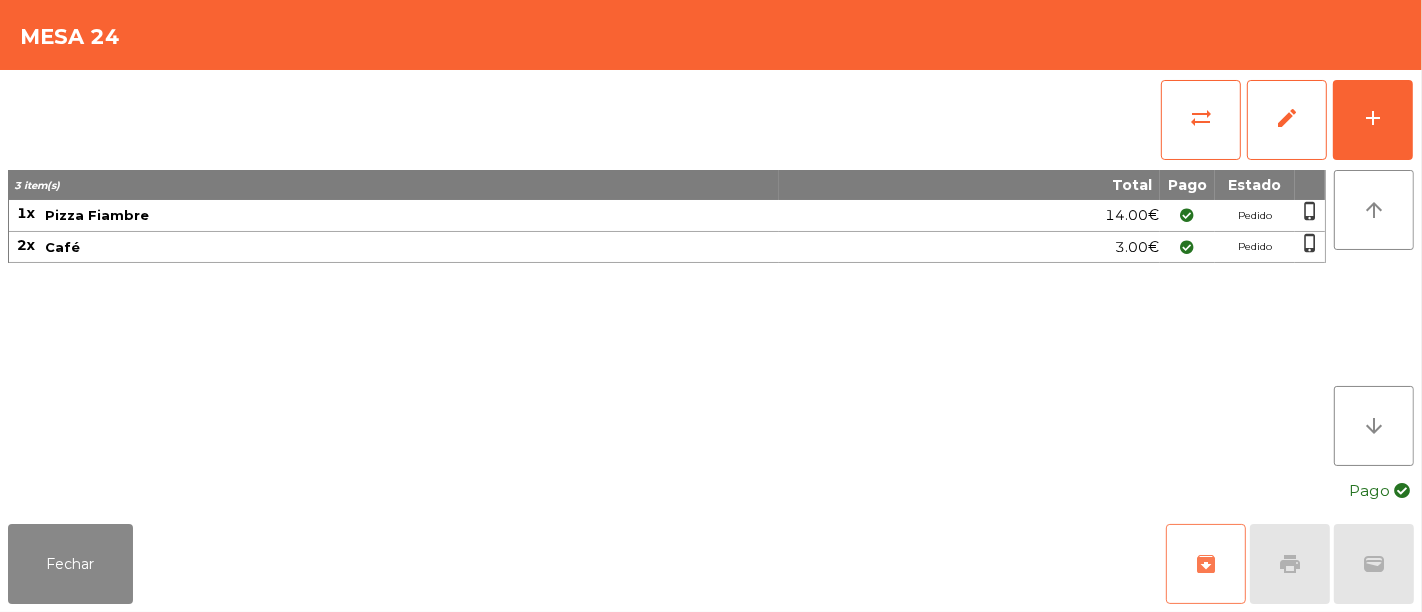 click on "archive" at bounding box center (1206, 564) 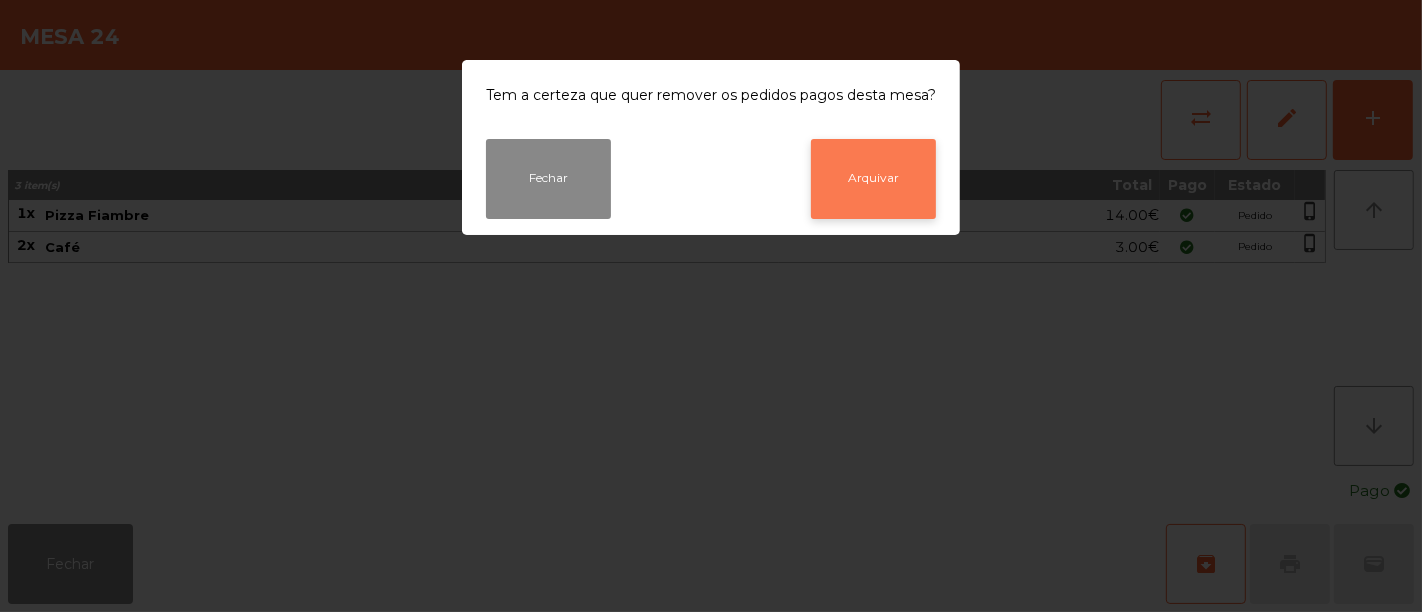 click on "Arquivar" at bounding box center (873, 179) 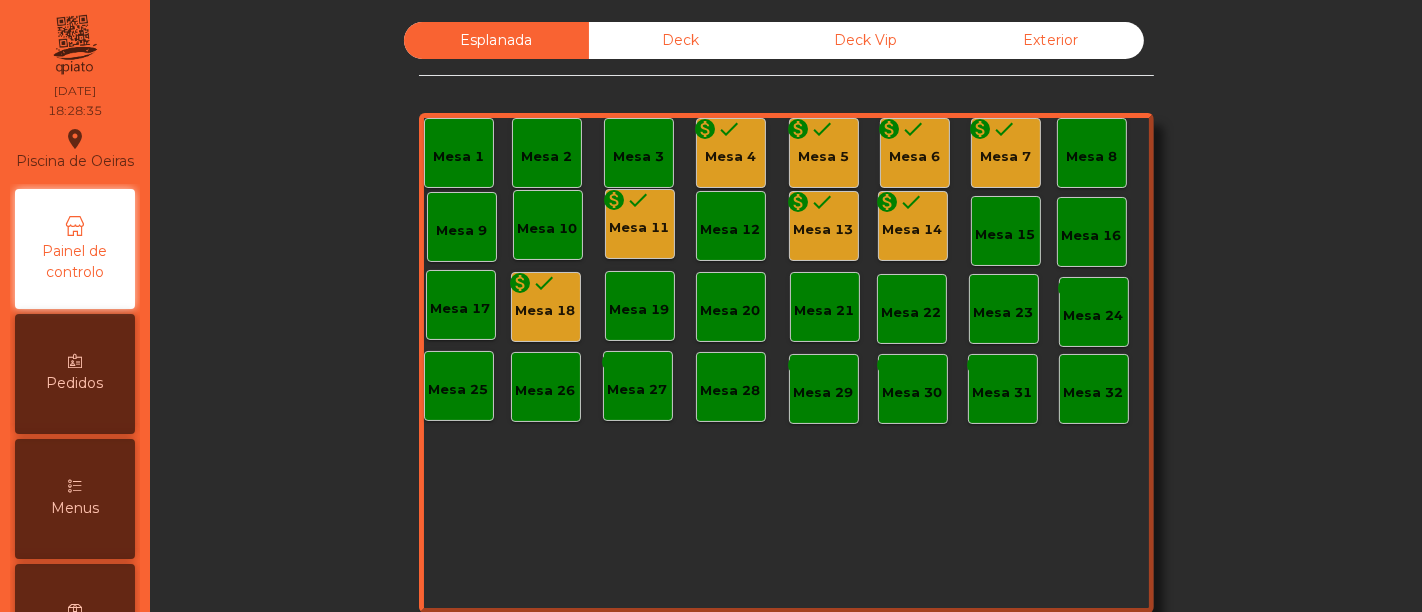 click on "Mesa 18" at bounding box center [730, 157] 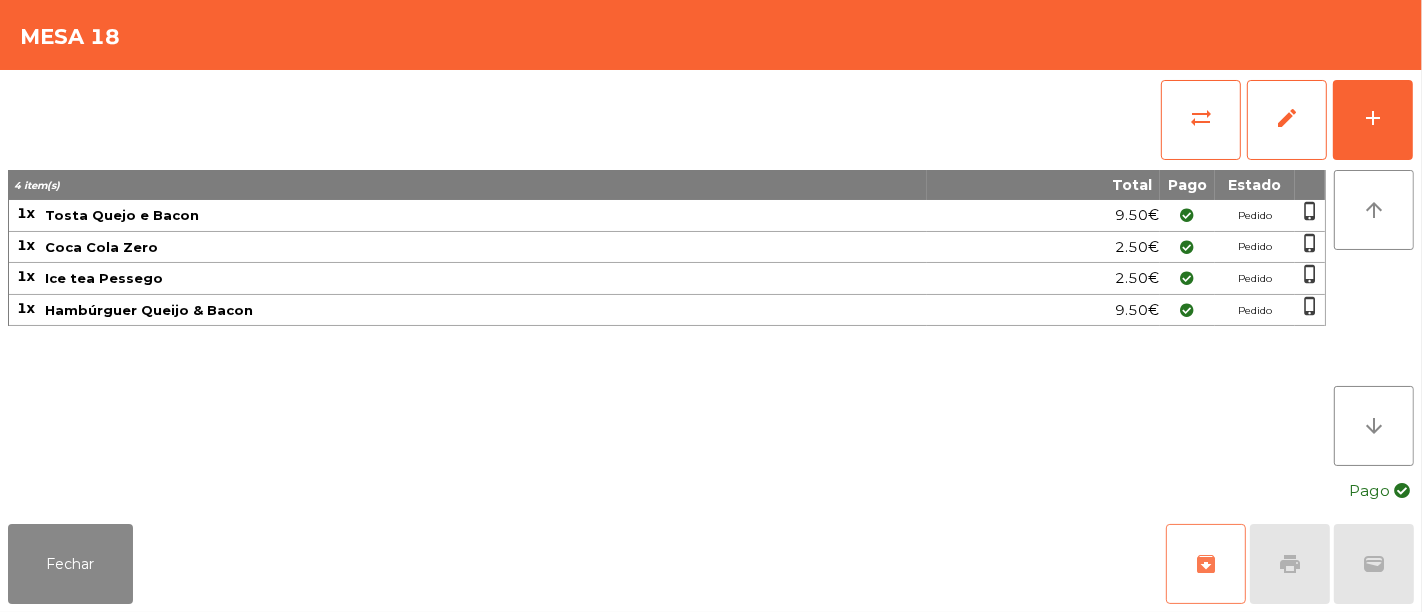 click on "archive" at bounding box center (1206, 564) 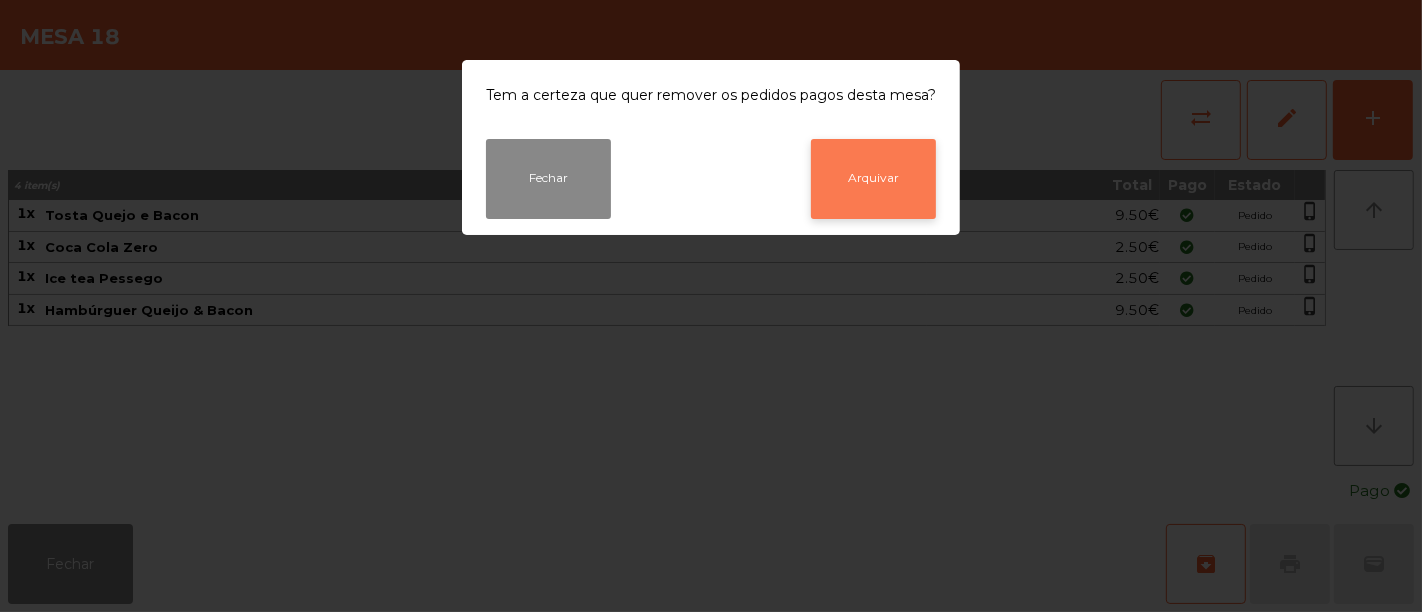 click on "Arquivar" at bounding box center (873, 179) 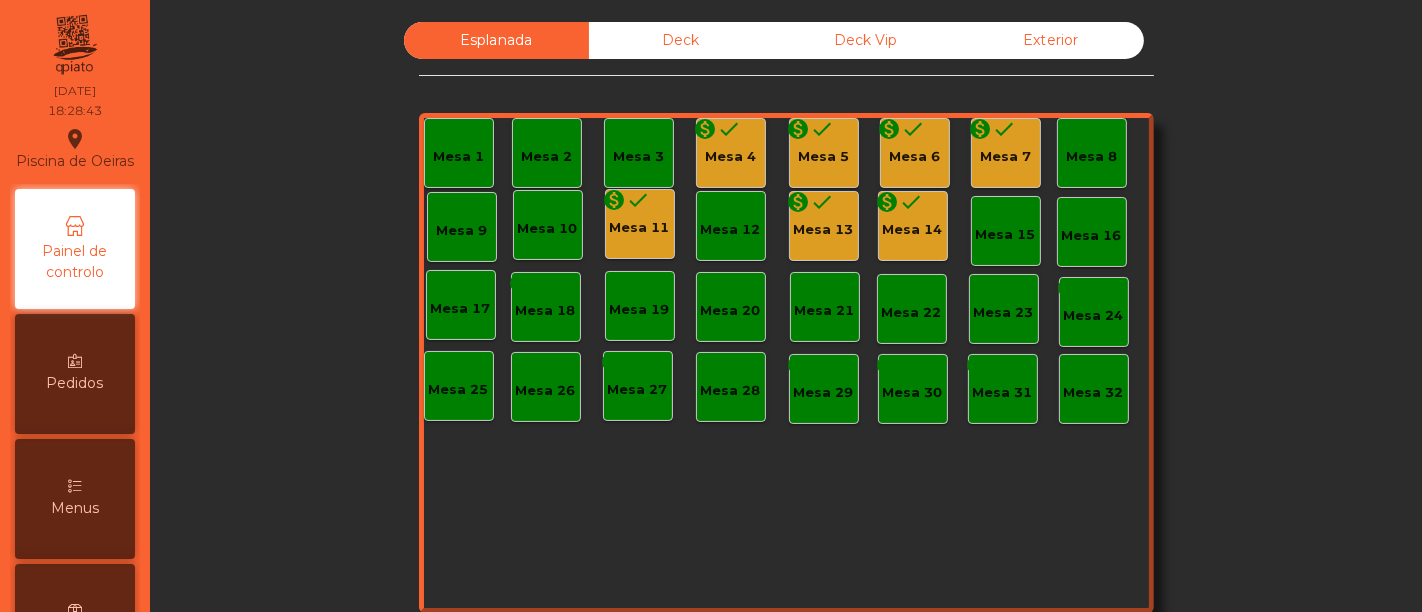 click on "monetization_on" at bounding box center [521, 283] 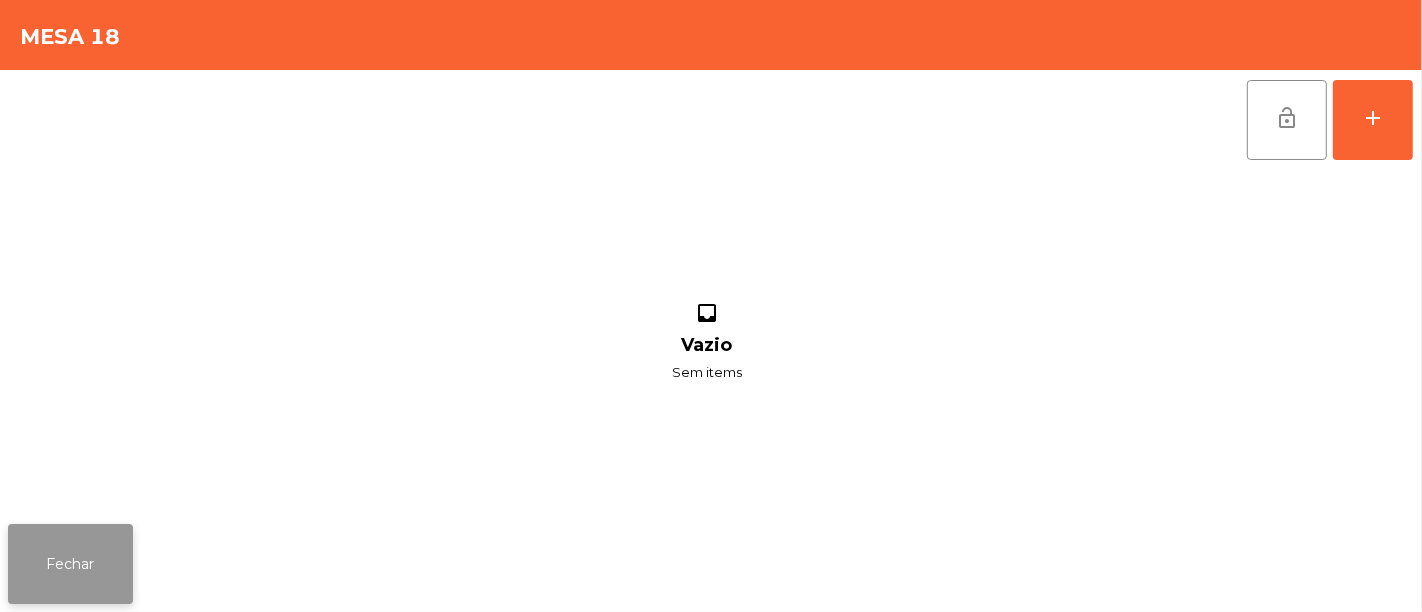 click on "Fechar" at bounding box center (70, 564) 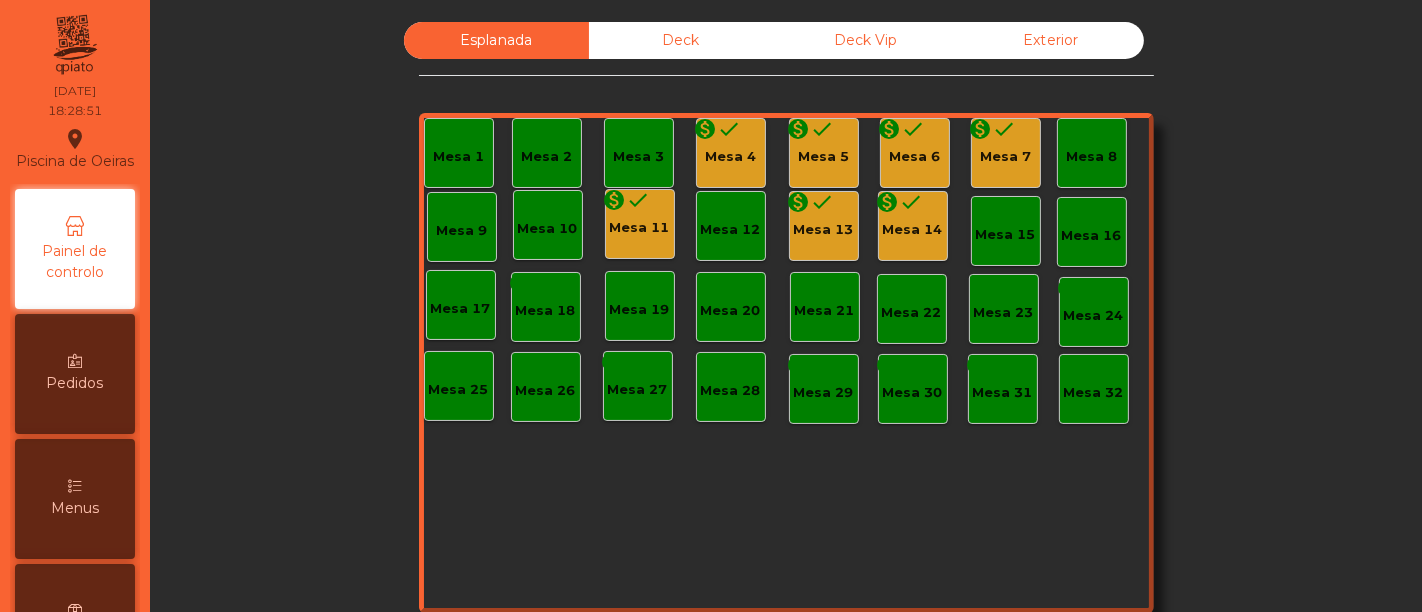 click on "Mesa 14" at bounding box center [730, 157] 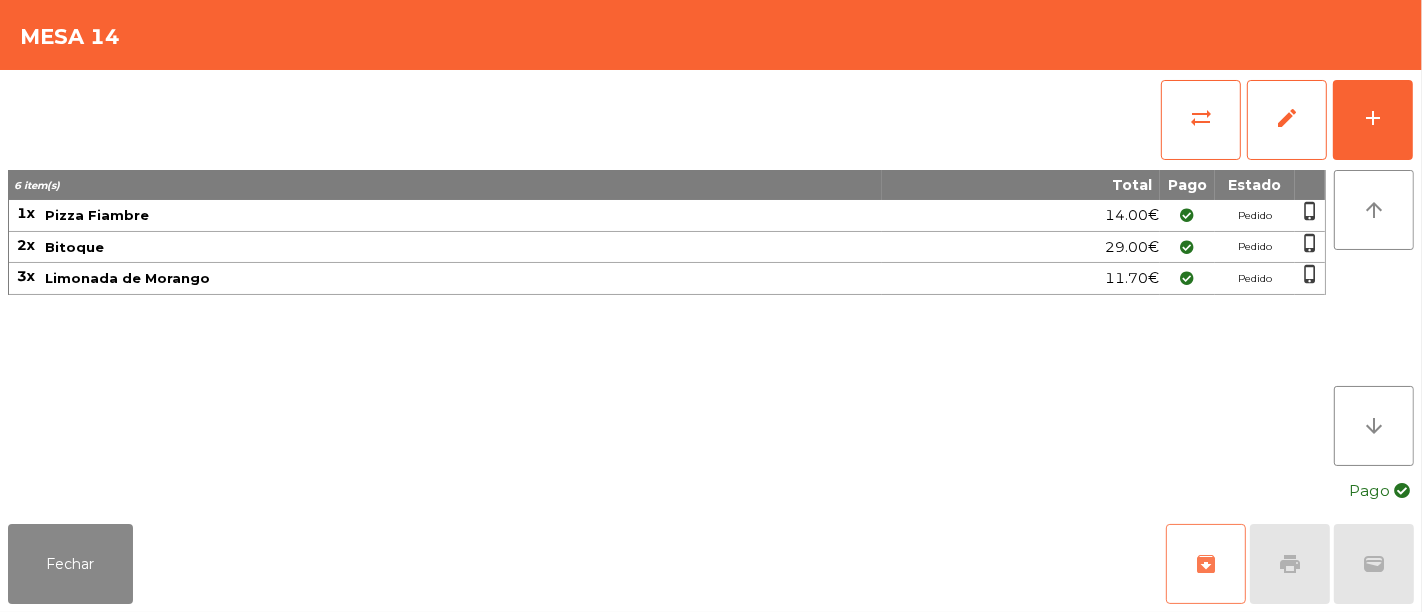 click on "archive" at bounding box center (1206, 564) 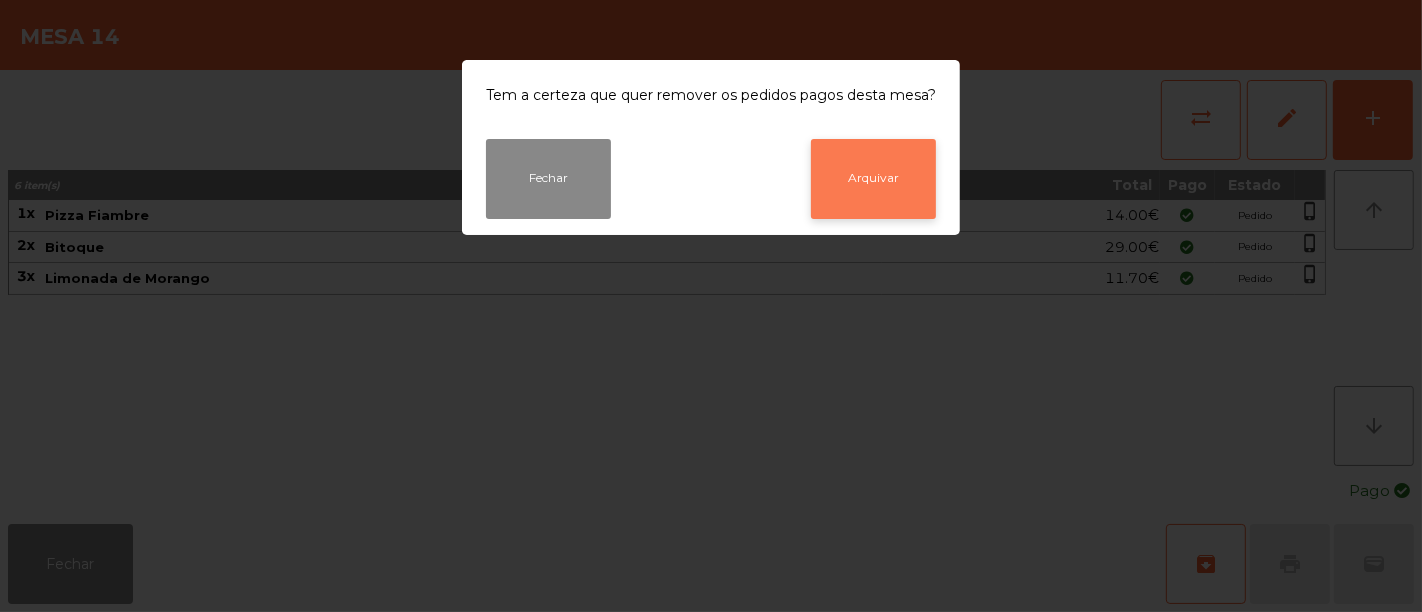 click on "Arquivar" at bounding box center [873, 179] 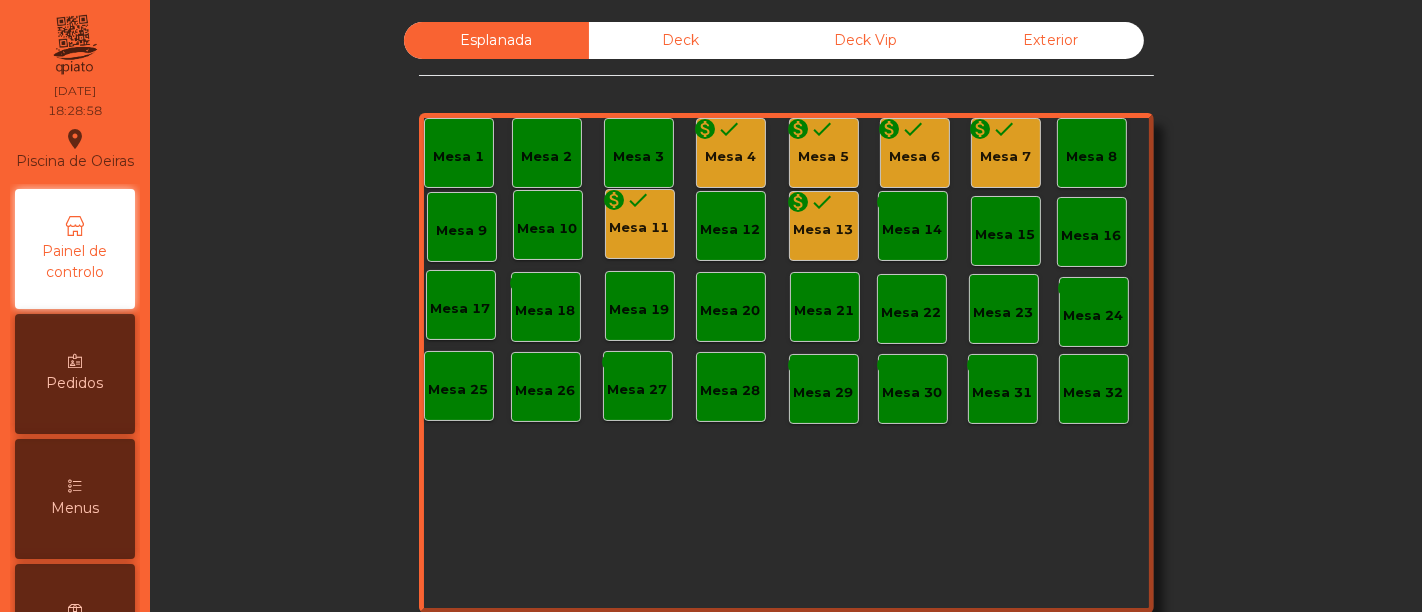 click on "Mesa 13" at bounding box center [730, 157] 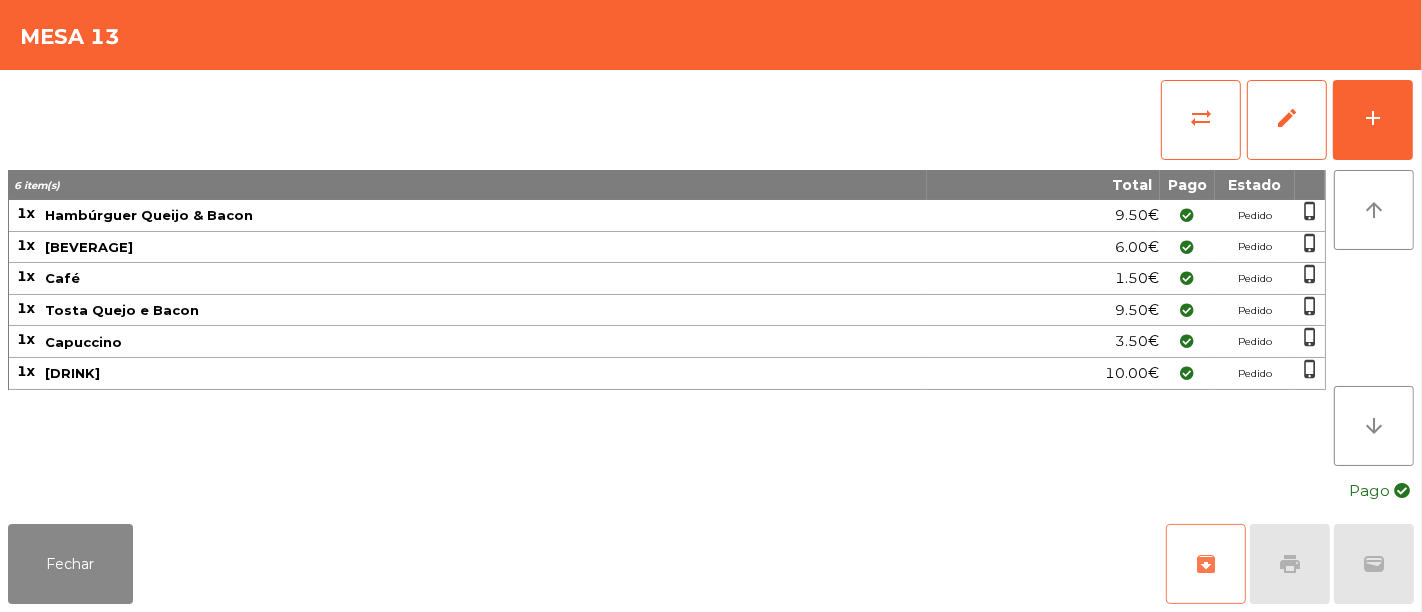click on "archive" at bounding box center [1206, 564] 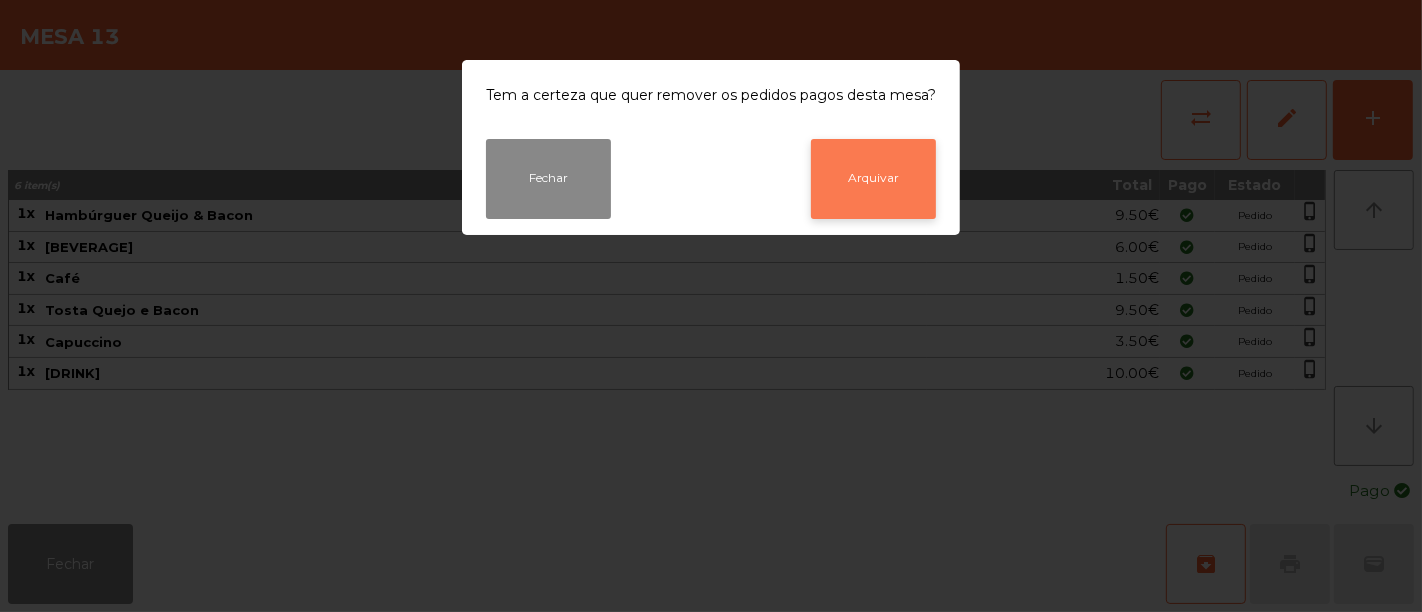 click on "Arquivar" at bounding box center [873, 179] 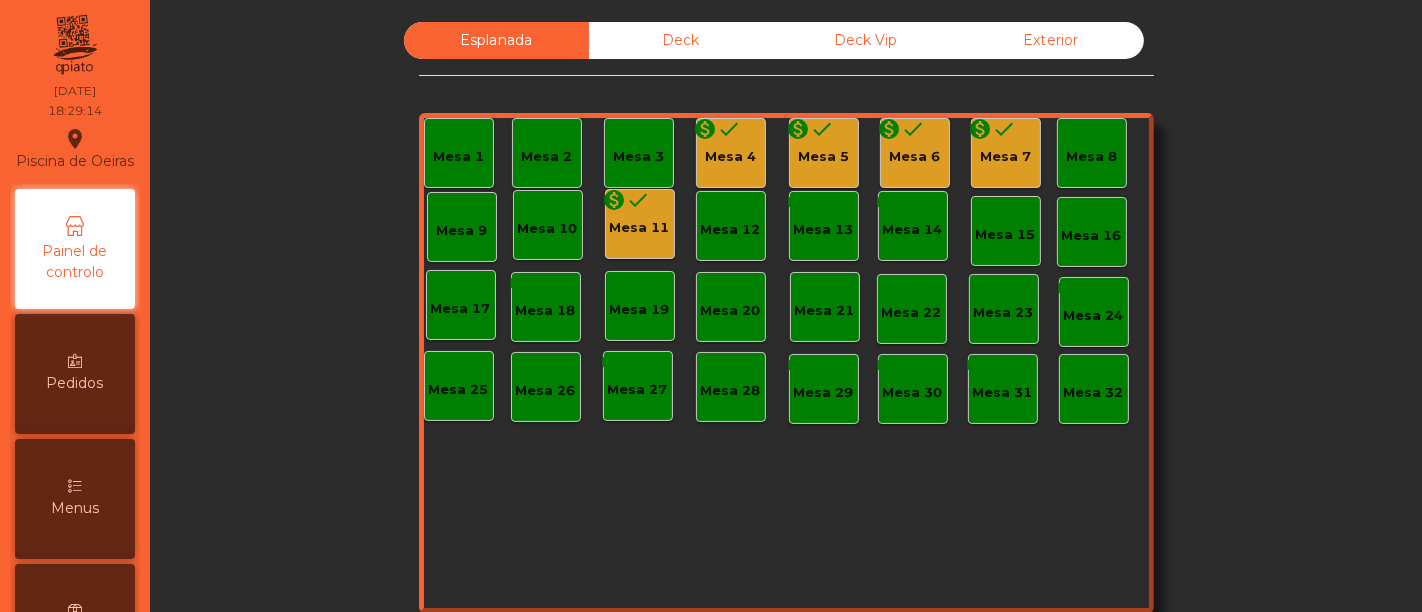 click on "monetization_on done Mesa 11" at bounding box center (640, 224) 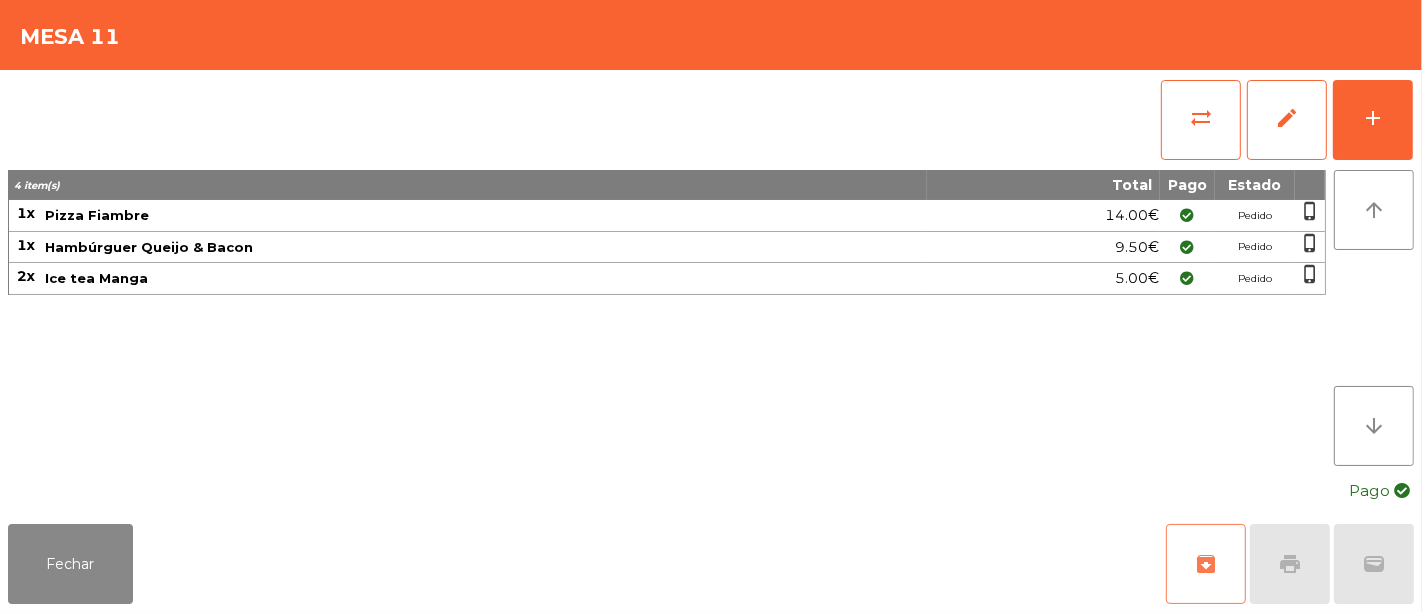 click on "archive" at bounding box center (1206, 564) 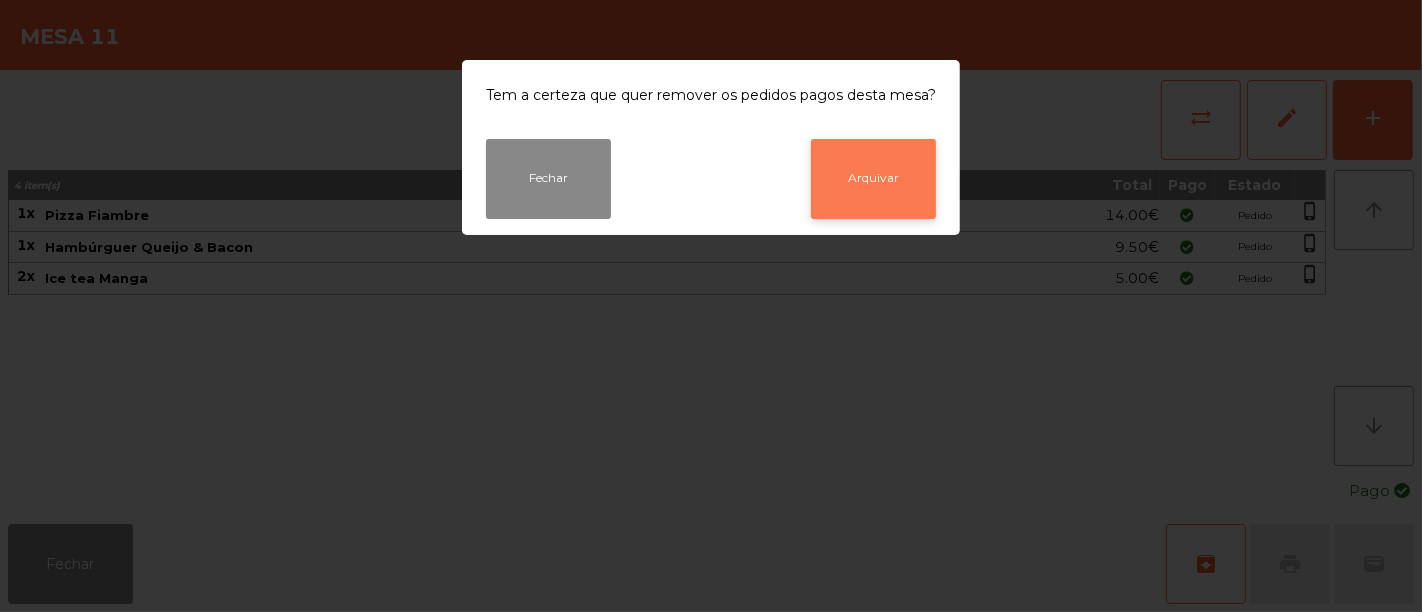 click on "Arquivar" at bounding box center [873, 179] 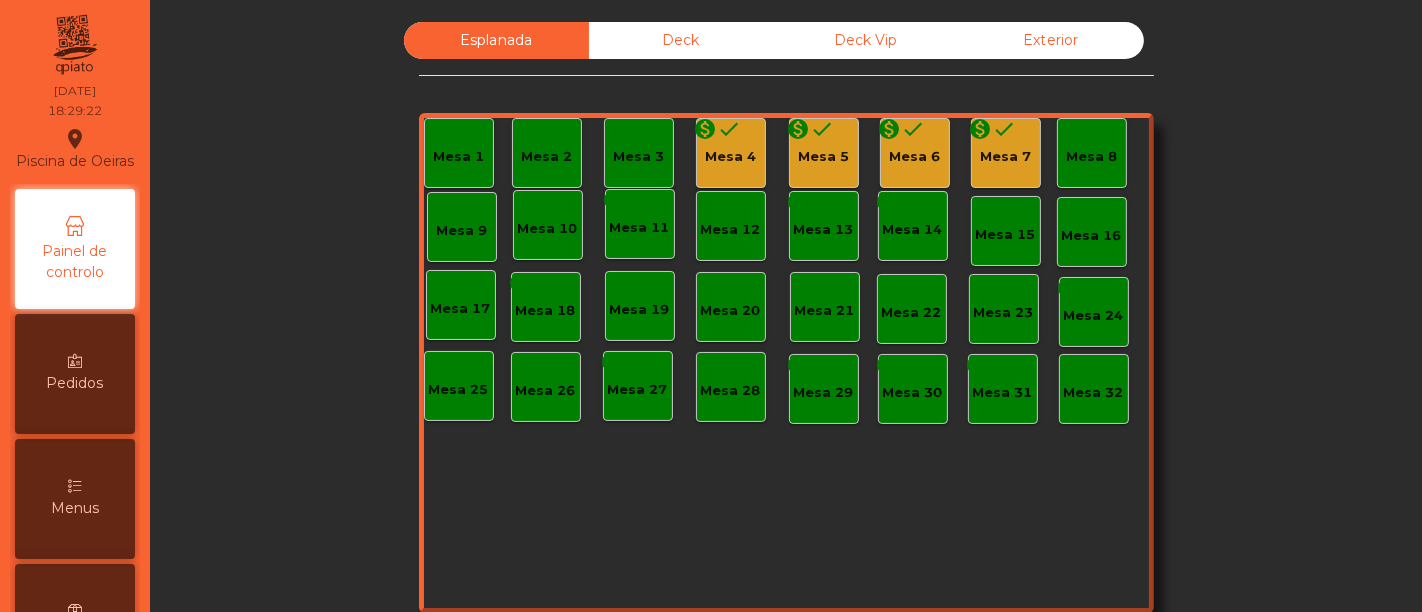 click on "Mesa 7" at bounding box center [730, 157] 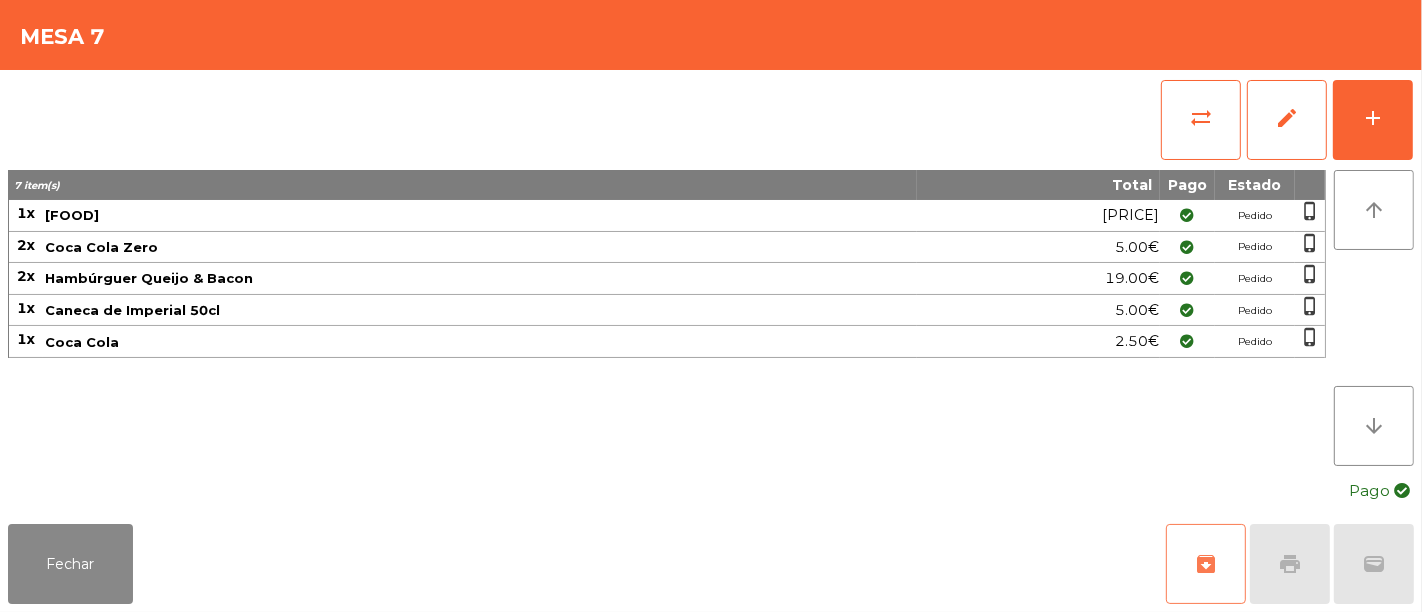 click on "archive" at bounding box center (1206, 564) 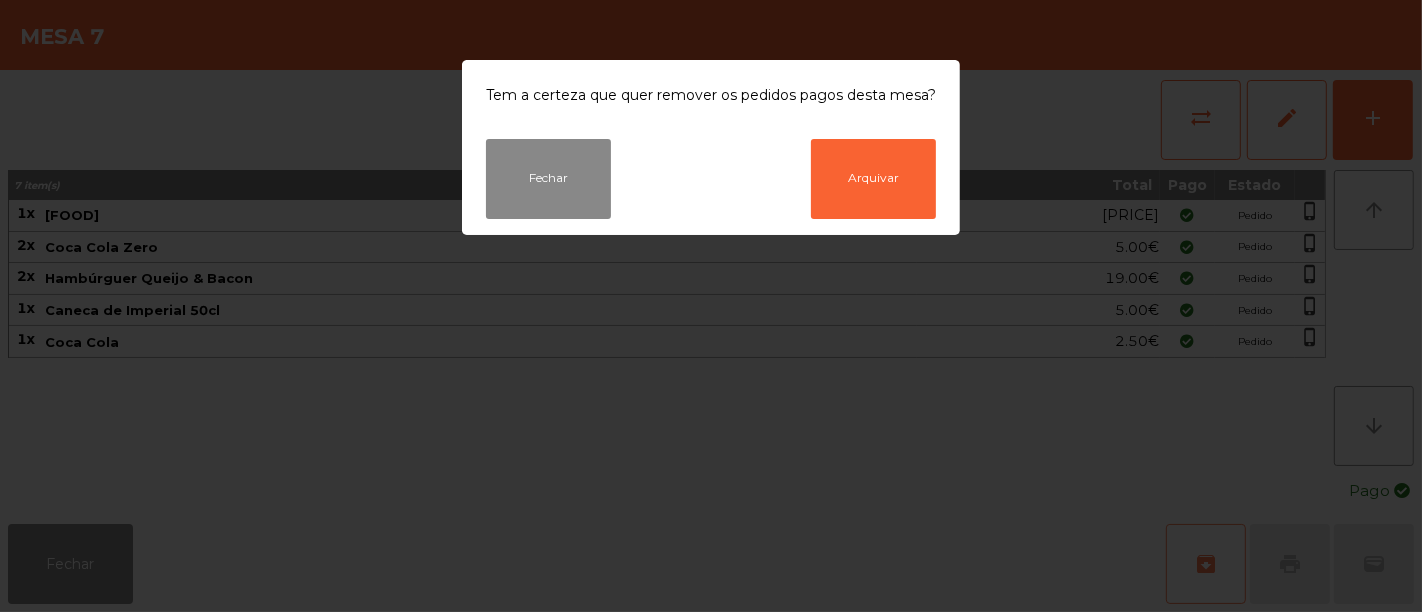 click on "Tem a certeza que quer remover os pedidos pagos desta mesa?  Fechar   Arquivar" at bounding box center (711, 306) 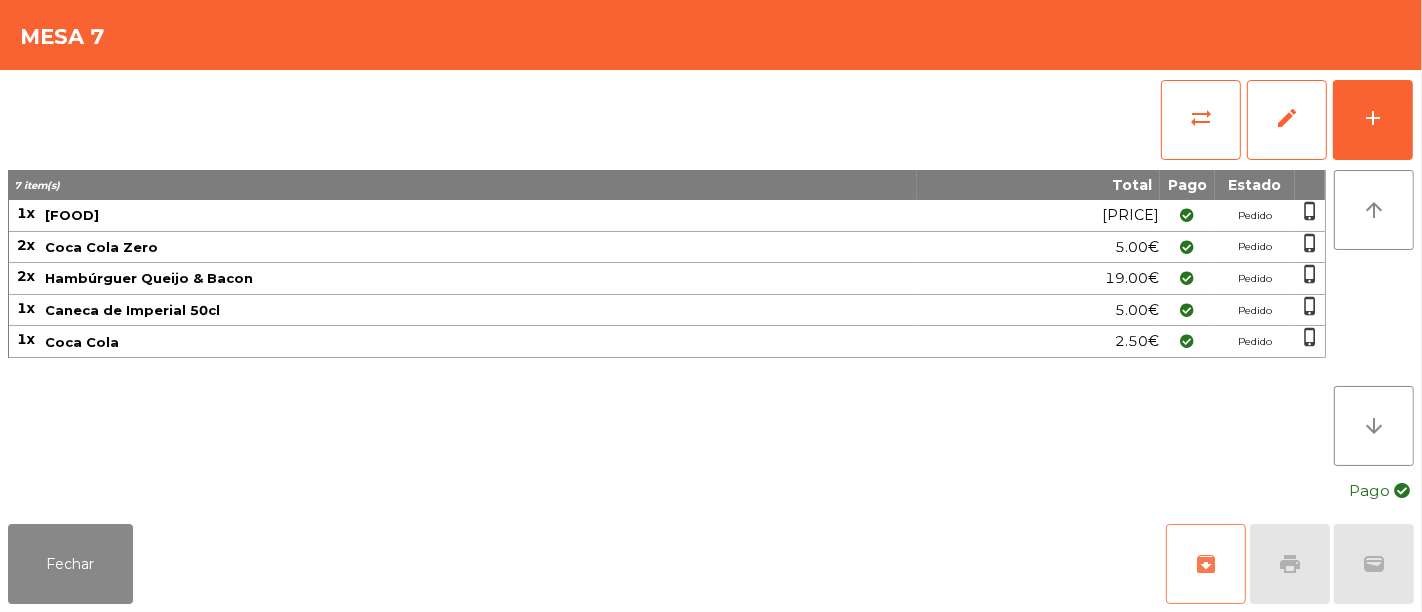 click on "archive" at bounding box center (1206, 564) 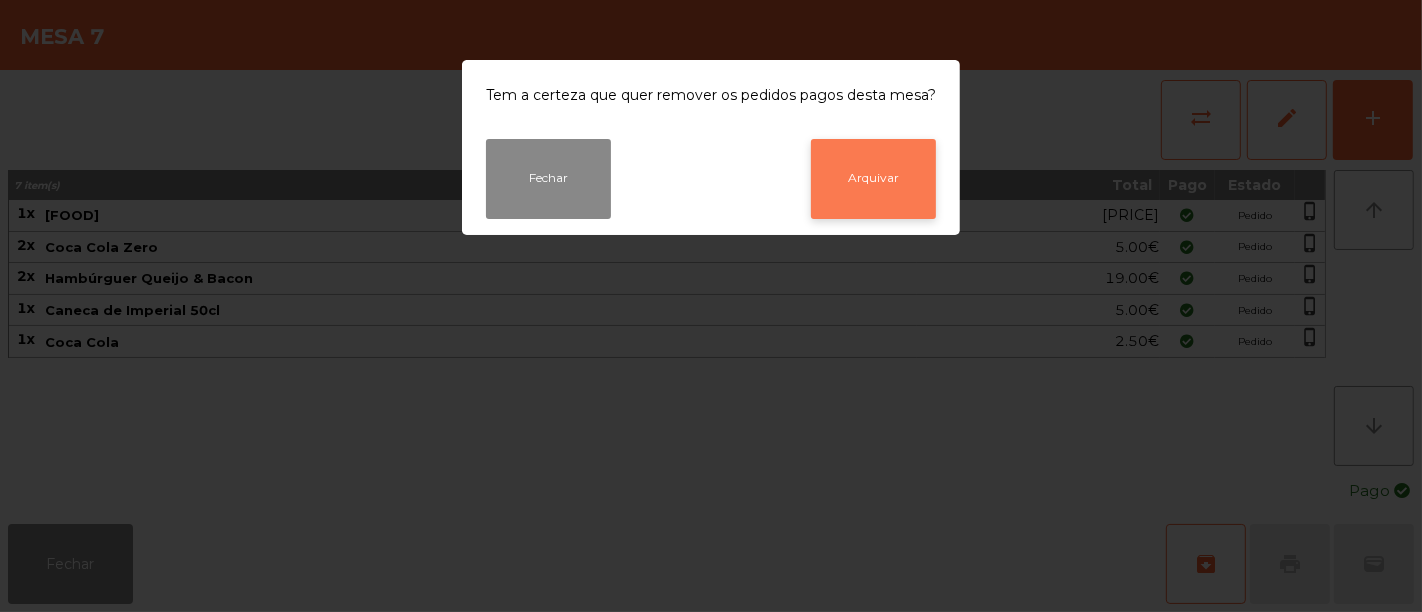 click on "Arquivar" at bounding box center (873, 179) 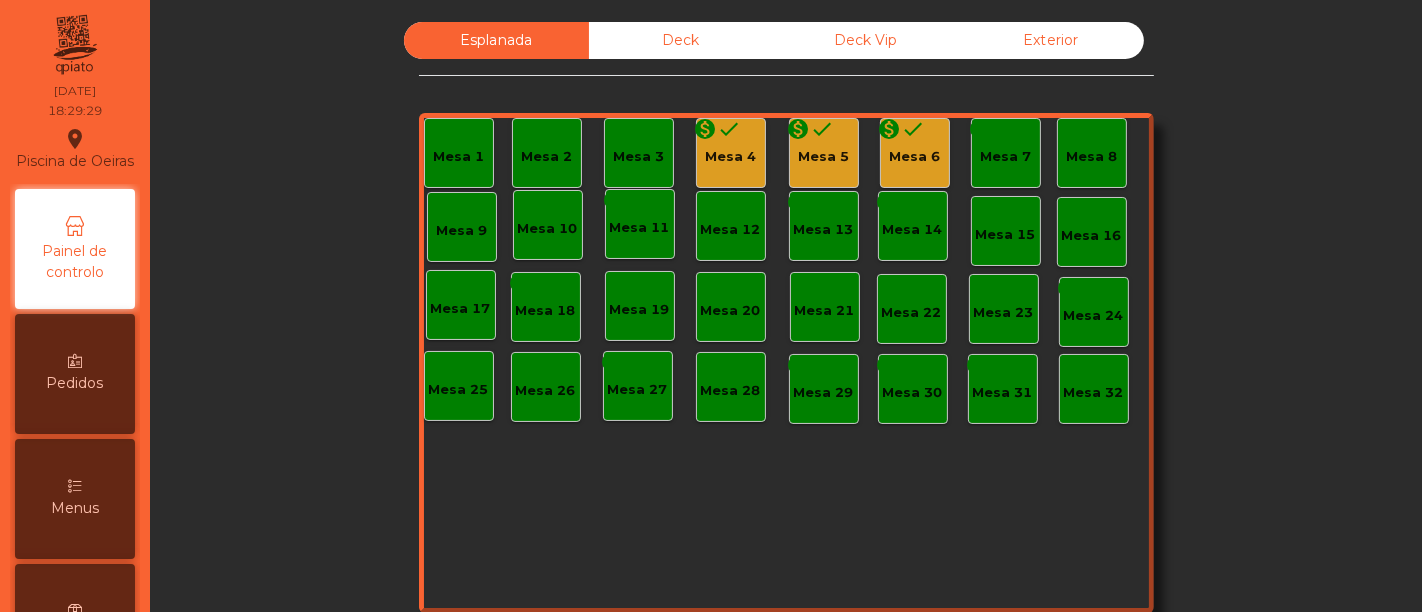 click on "Mesa 6" at bounding box center [730, 157] 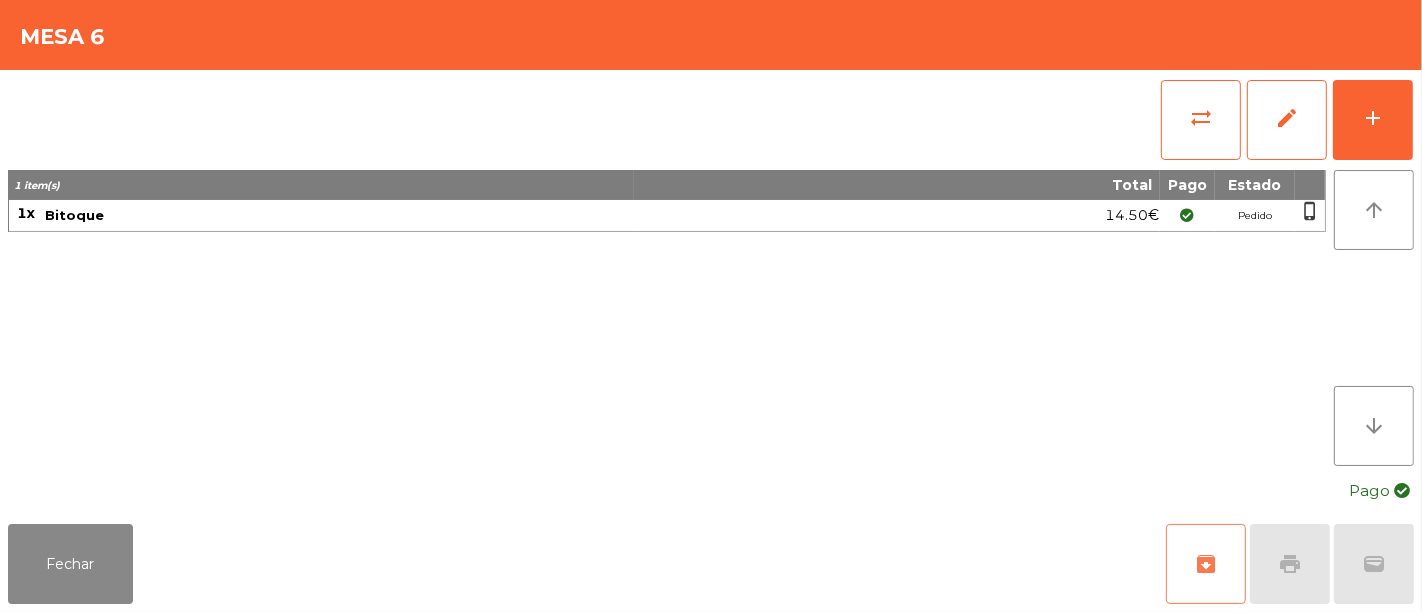 click on "archive" at bounding box center (1206, 564) 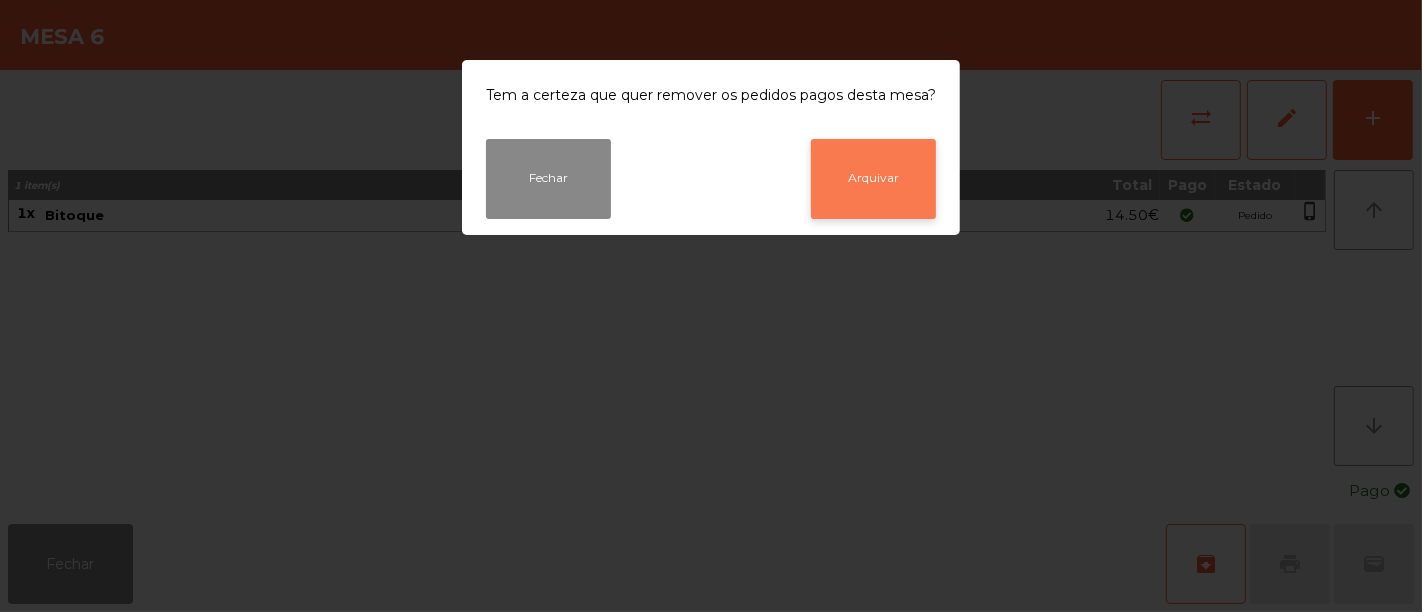 click on "Arquivar" at bounding box center (873, 179) 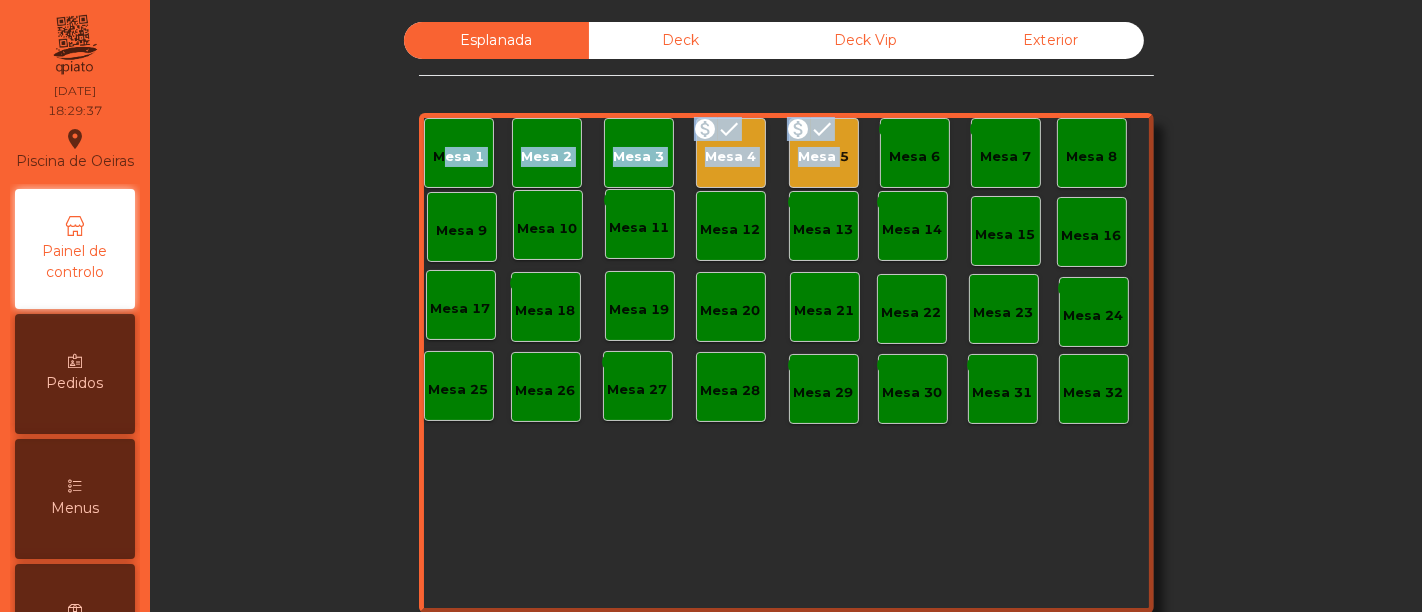 drag, startPoint x: 874, startPoint y: 172, endPoint x: 822, endPoint y: 160, distance: 53.366657 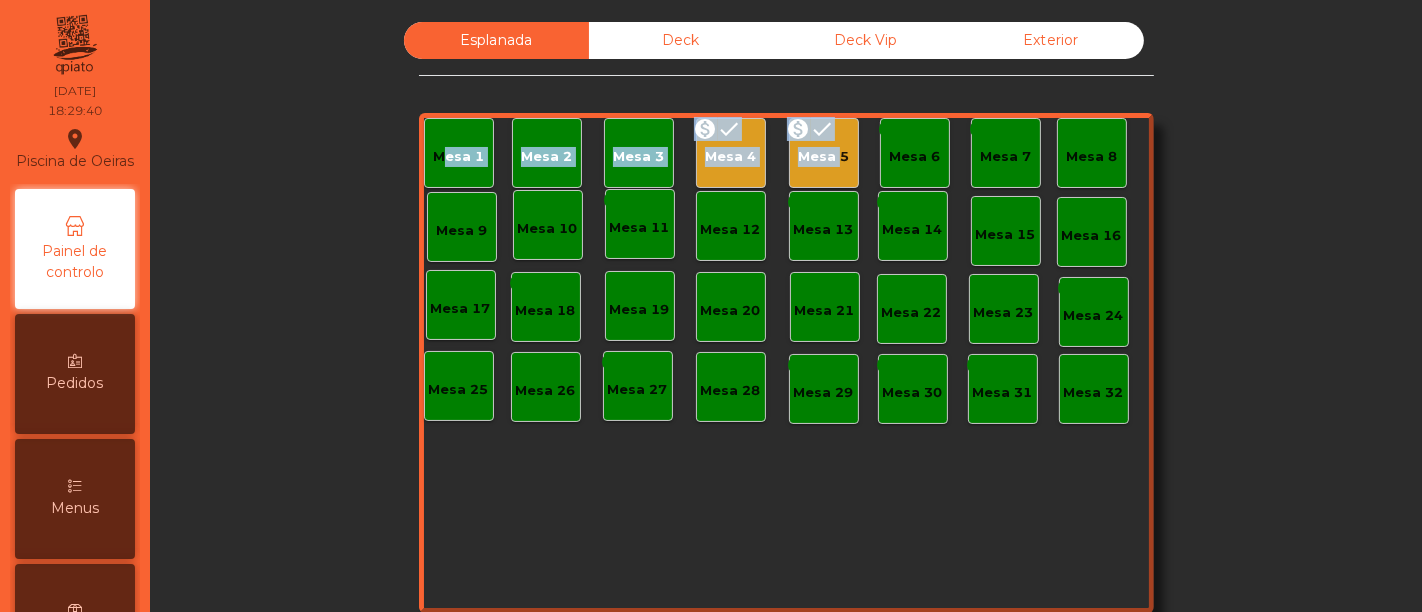 click on "Mesa 5" at bounding box center (730, 157) 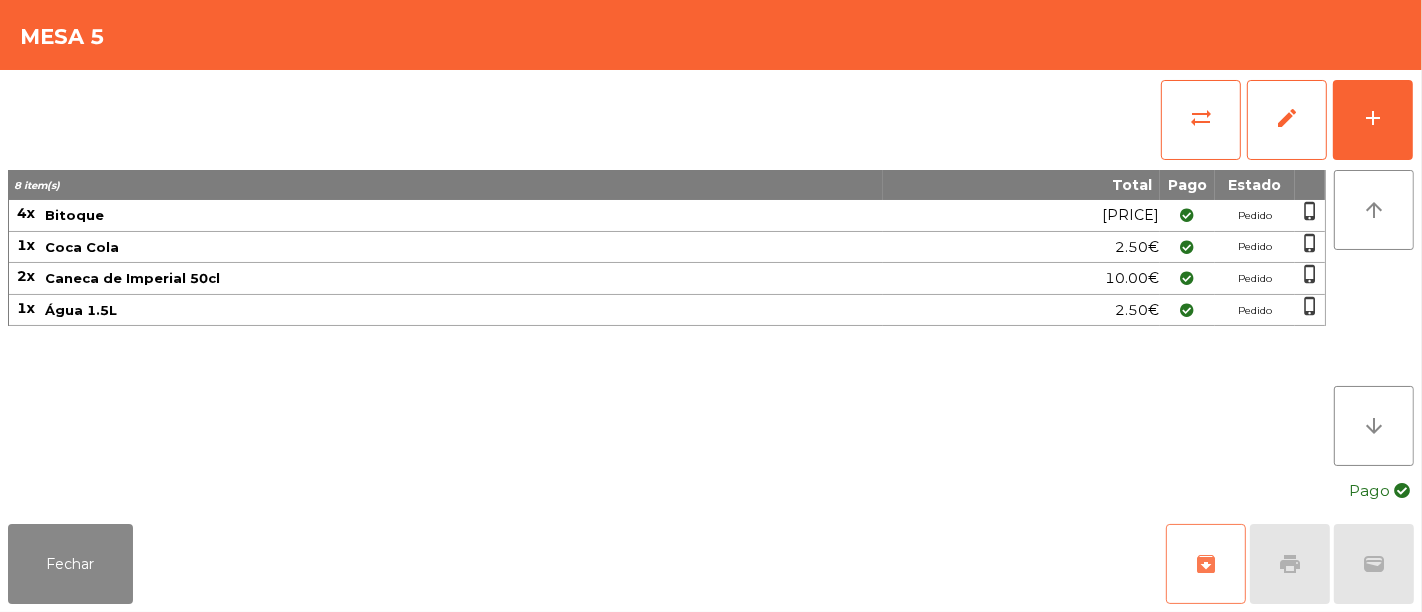 click on "archive" at bounding box center [1206, 564] 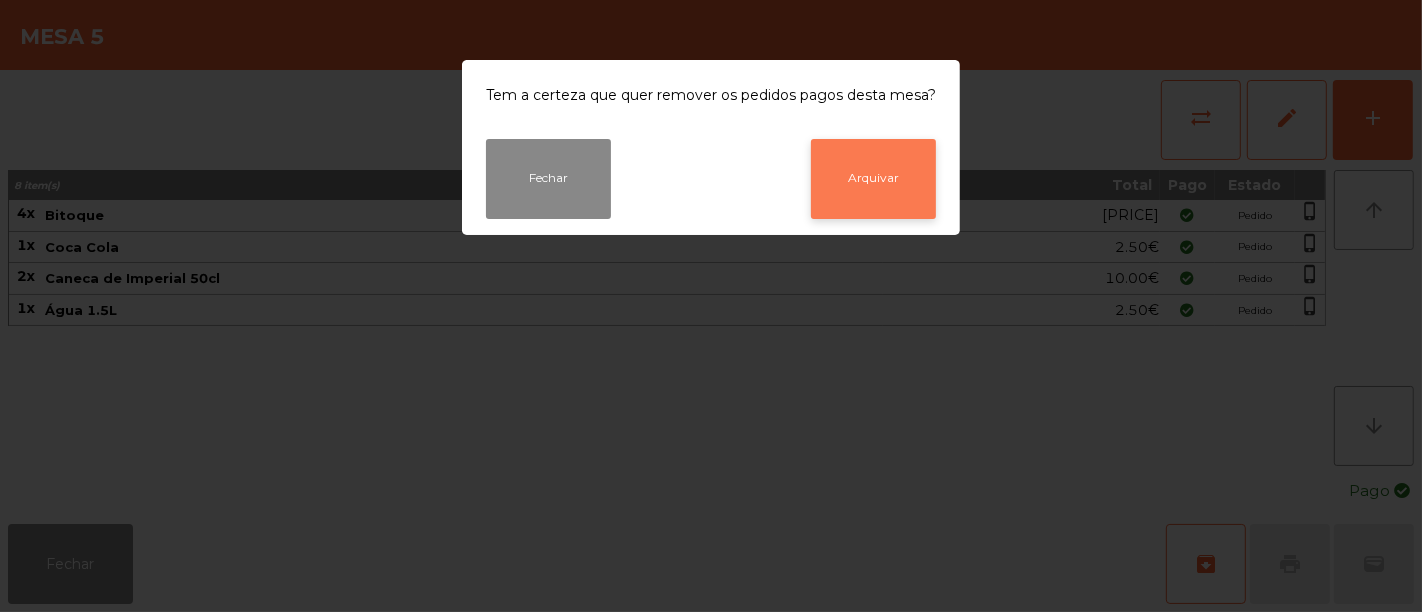 click on "Arquivar" at bounding box center (873, 179) 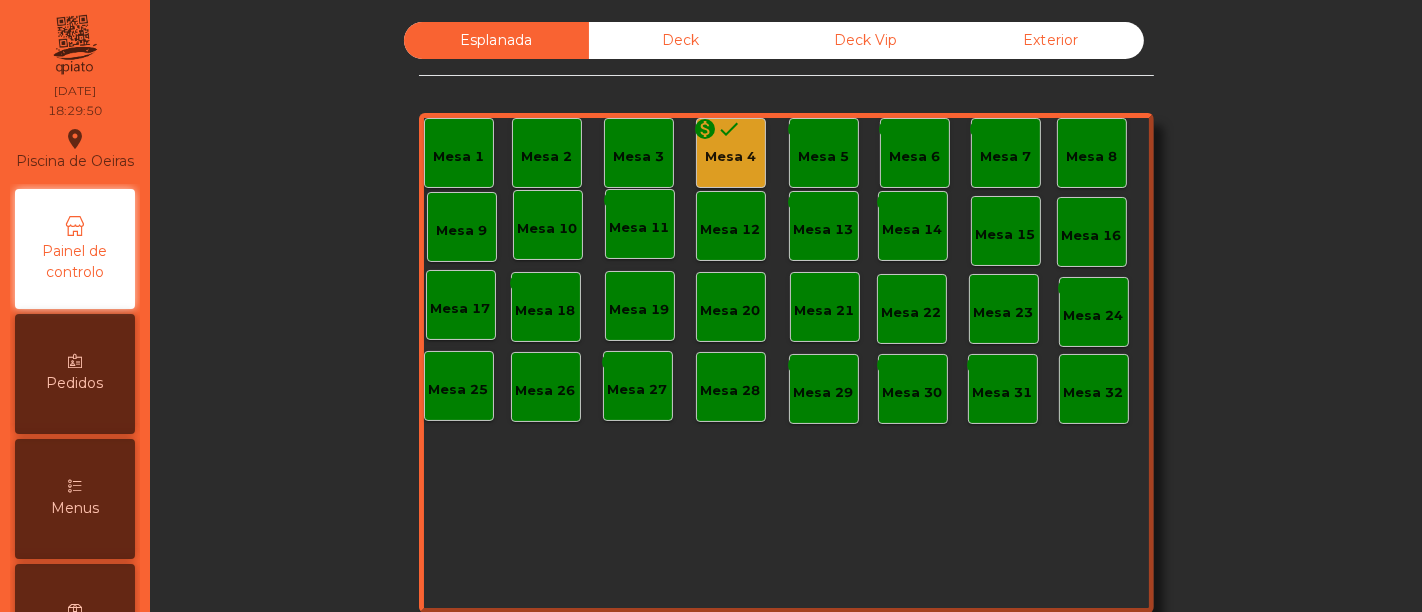click on "Mesa 4" at bounding box center (730, 157) 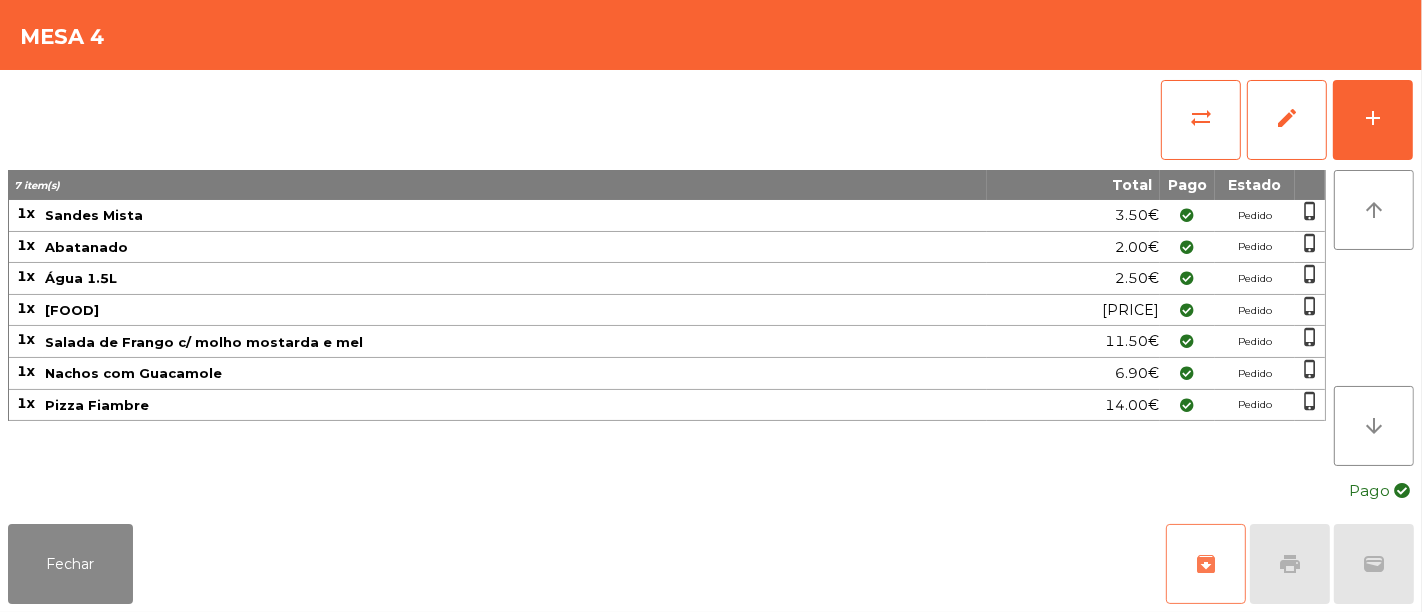 click on "archive" at bounding box center [1206, 564] 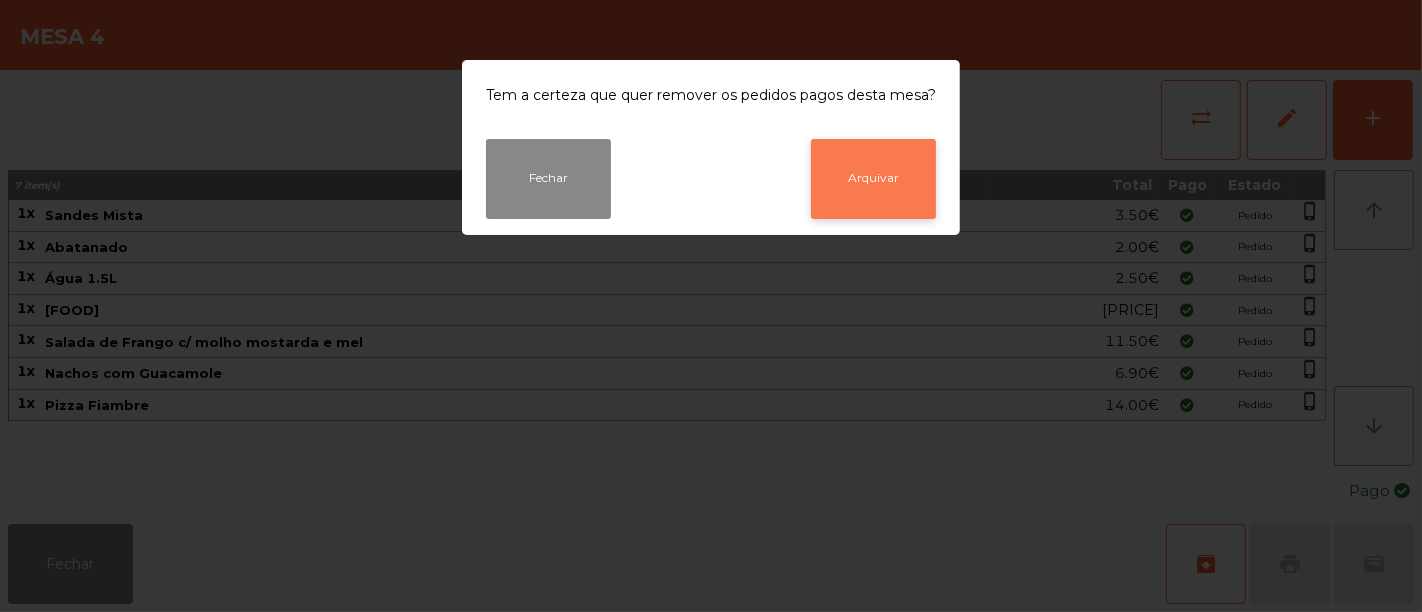 click on "Arquivar" at bounding box center [873, 179] 